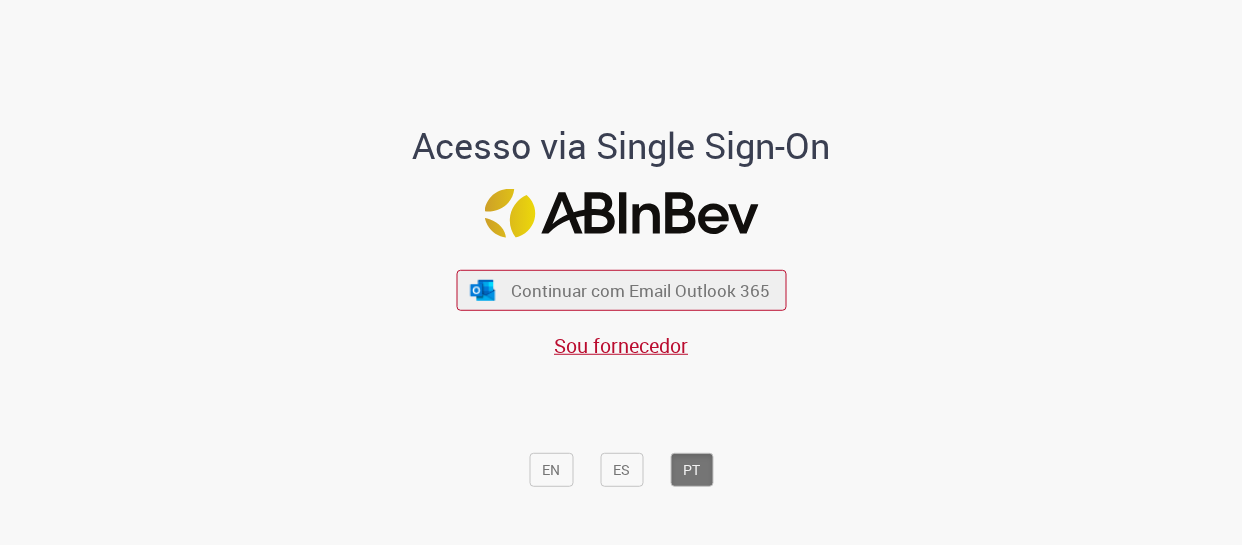 scroll, scrollTop: 0, scrollLeft: 0, axis: both 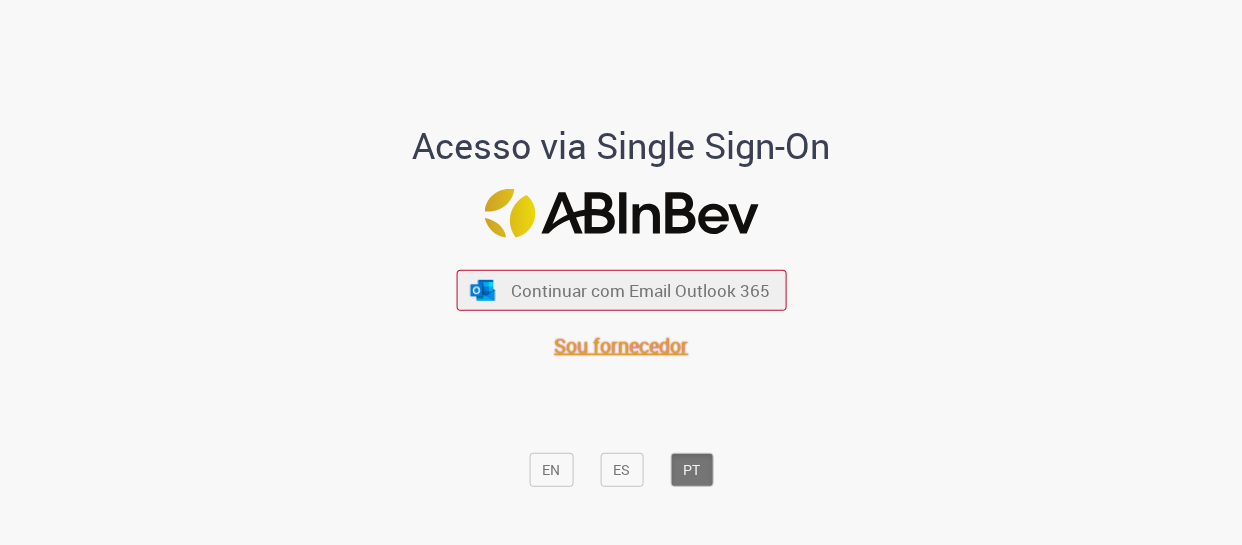 click on "Sou fornecedor" at bounding box center (621, 345) 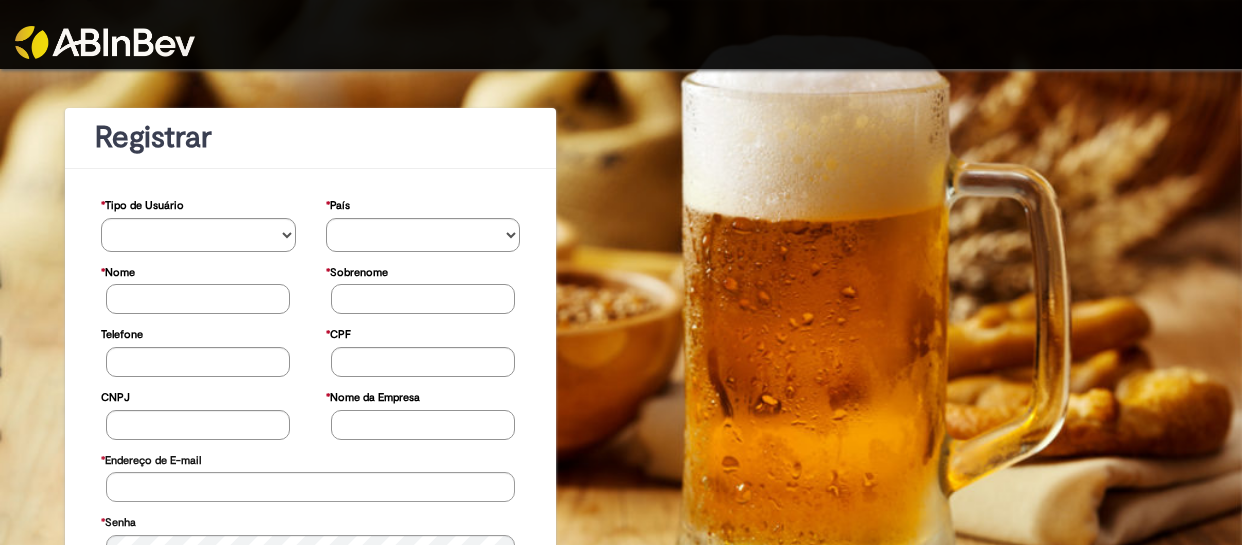 scroll, scrollTop: 0, scrollLeft: 0, axis: both 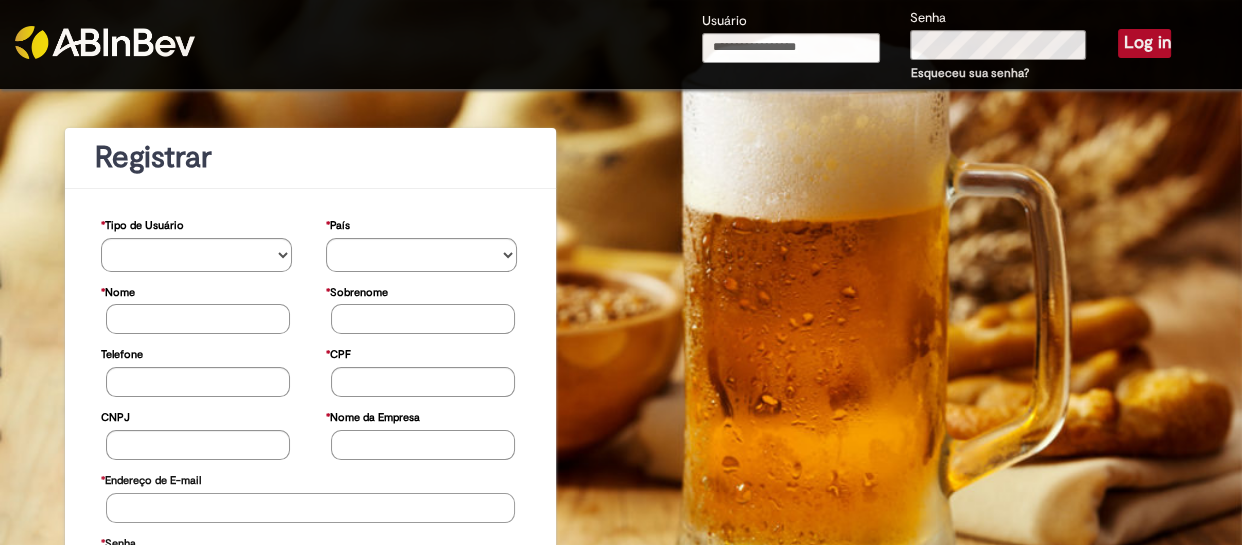 type on "**********" 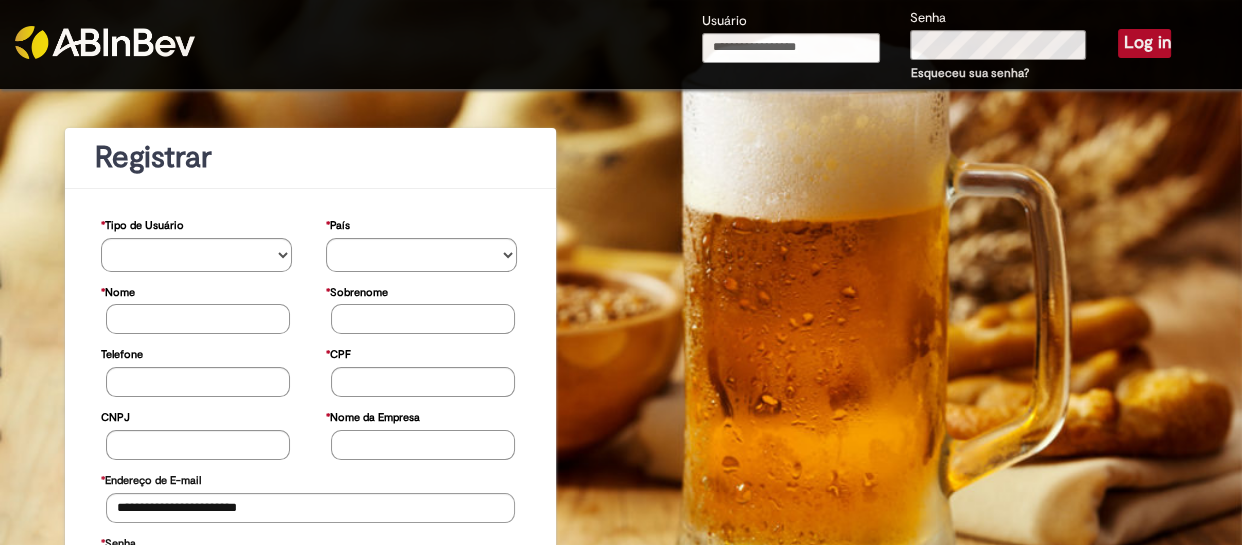 type on "**********" 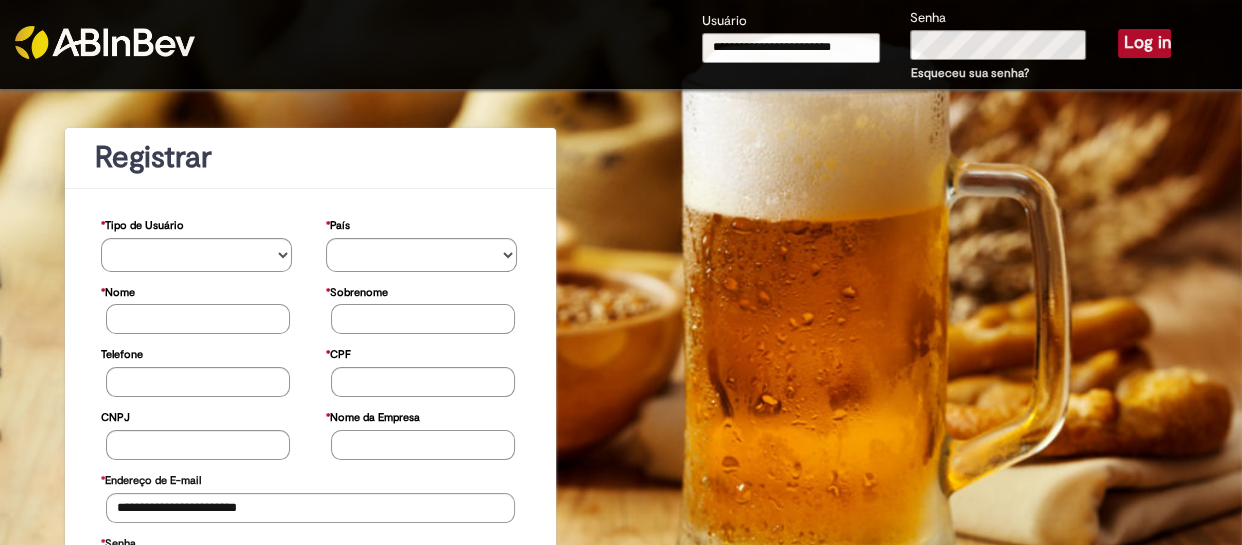 click on "Log in" at bounding box center [1144, 43] 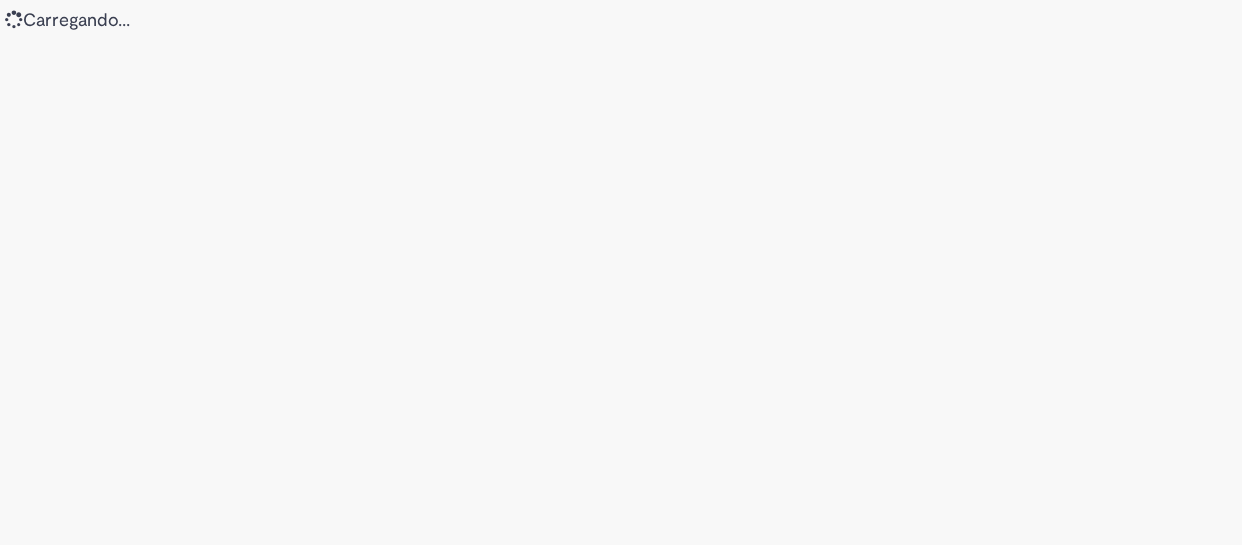 scroll, scrollTop: 0, scrollLeft: 0, axis: both 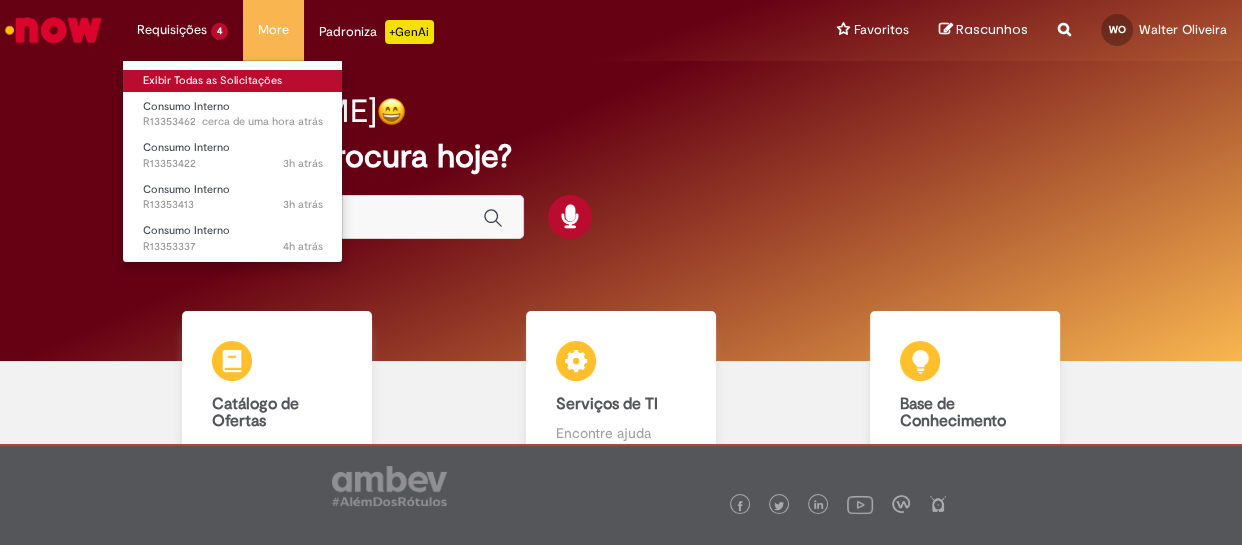 click on "Exibir Todas as Solicitações" at bounding box center (233, 81) 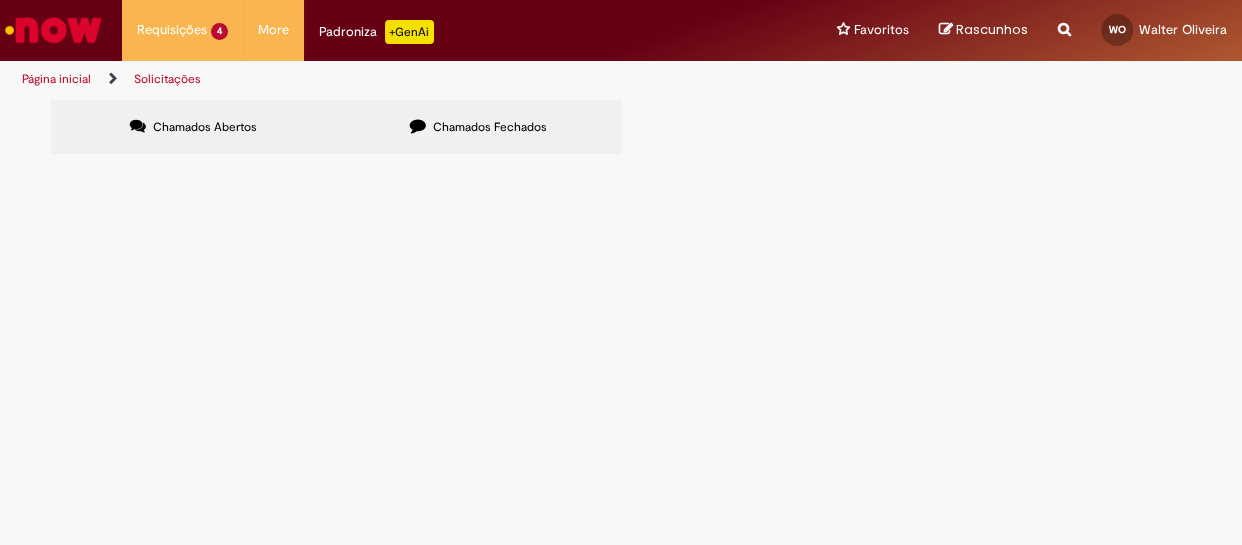 scroll, scrollTop: 22, scrollLeft: 0, axis: vertical 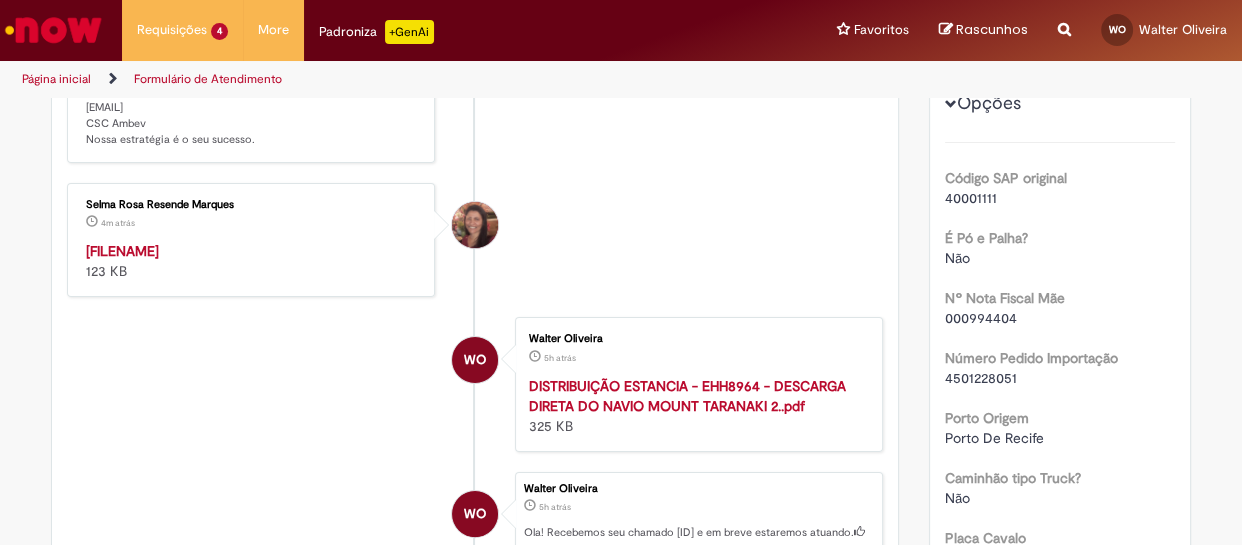 click on "[FILENAME]" at bounding box center [122, 251] 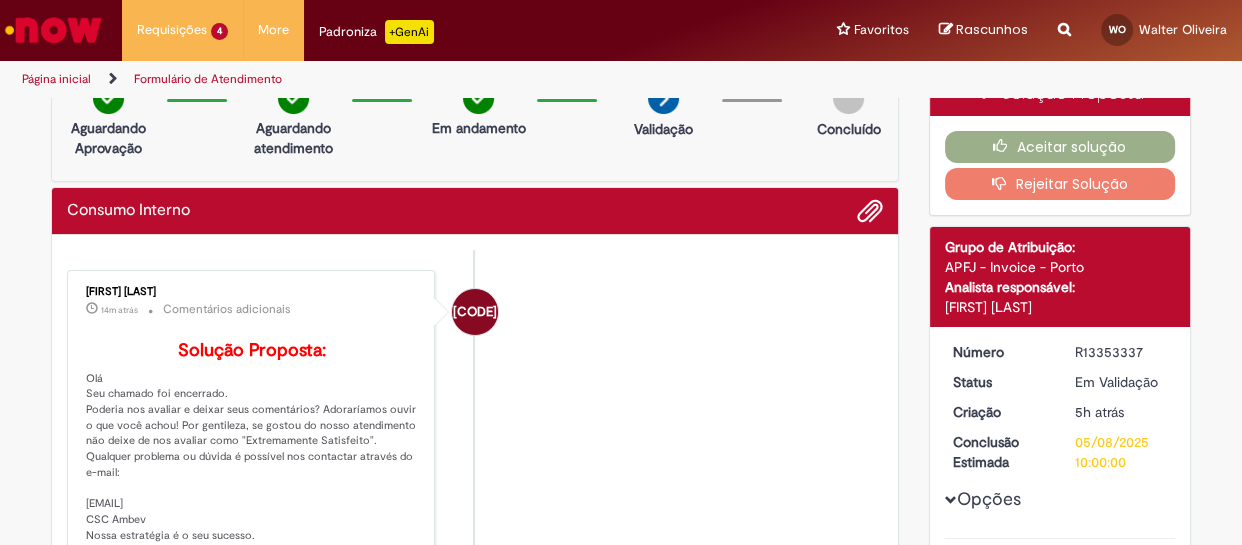 scroll, scrollTop: 0, scrollLeft: 0, axis: both 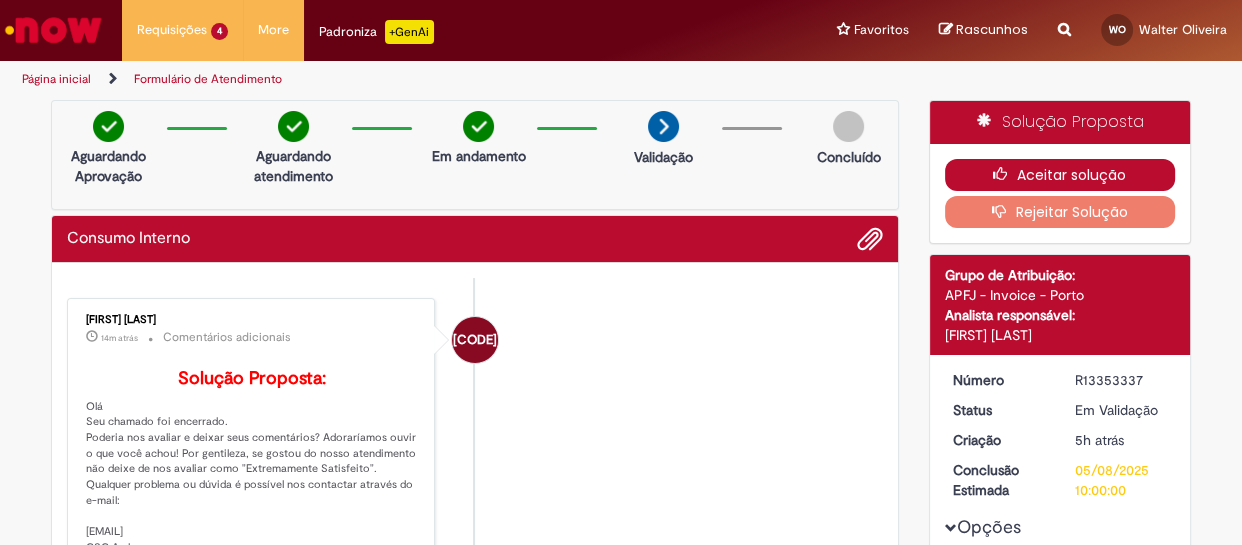 click on "Aceitar solução" at bounding box center (1060, 175) 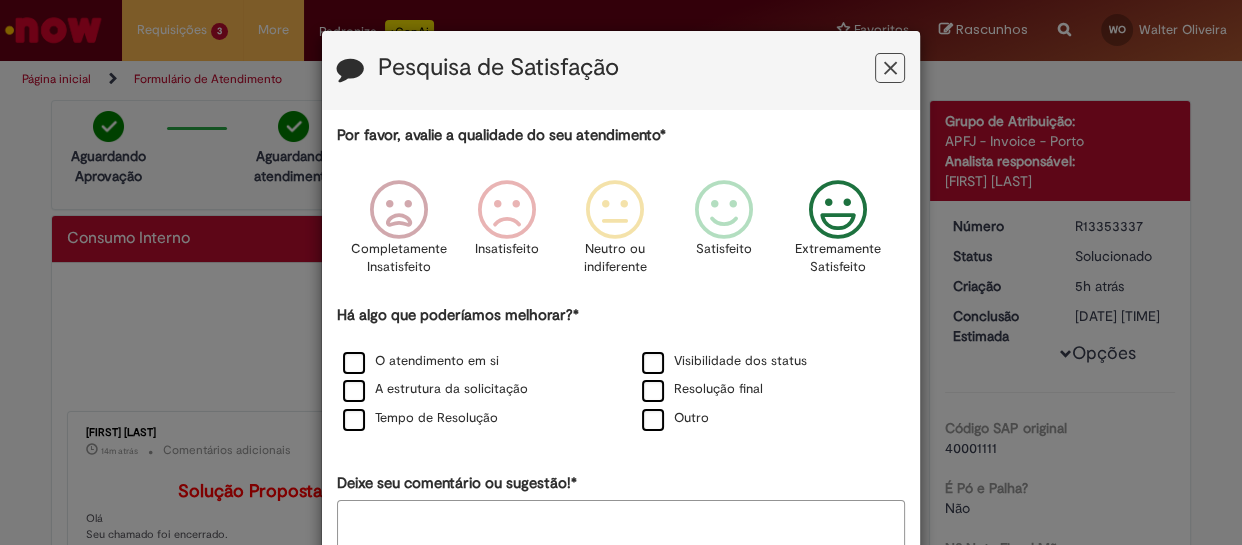 click at bounding box center (837, 210) 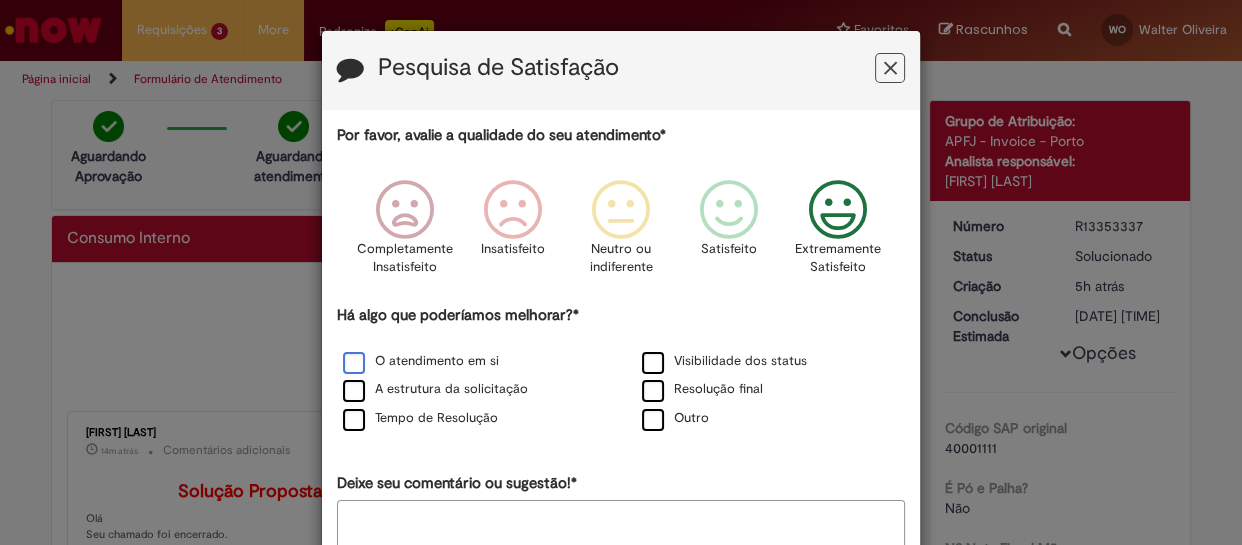 click on "O atendimento em si" at bounding box center [421, 361] 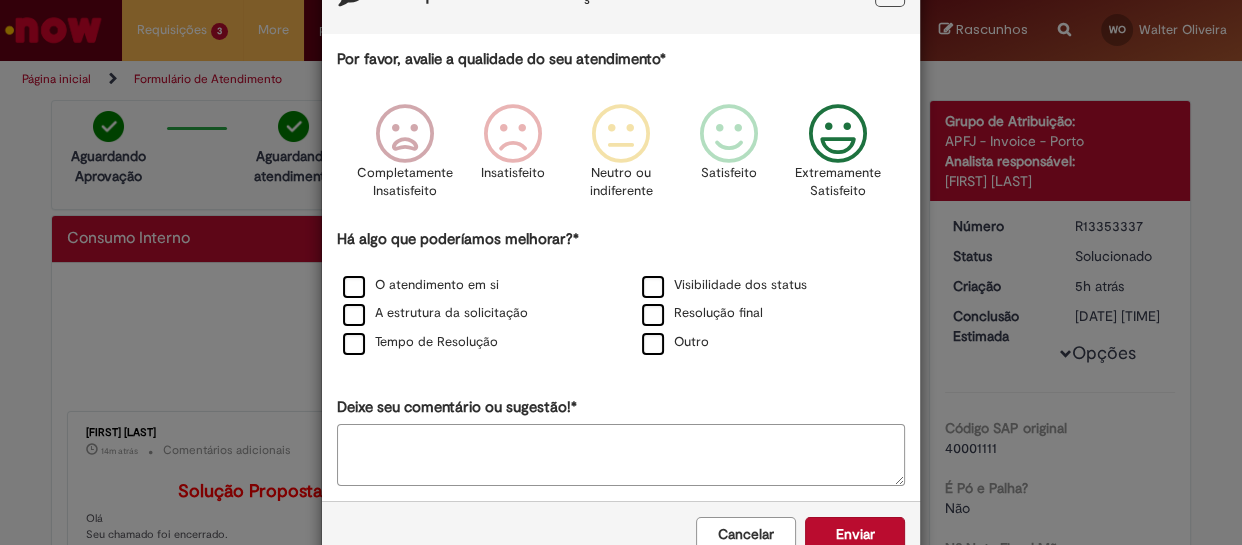 scroll, scrollTop: 130, scrollLeft: 0, axis: vertical 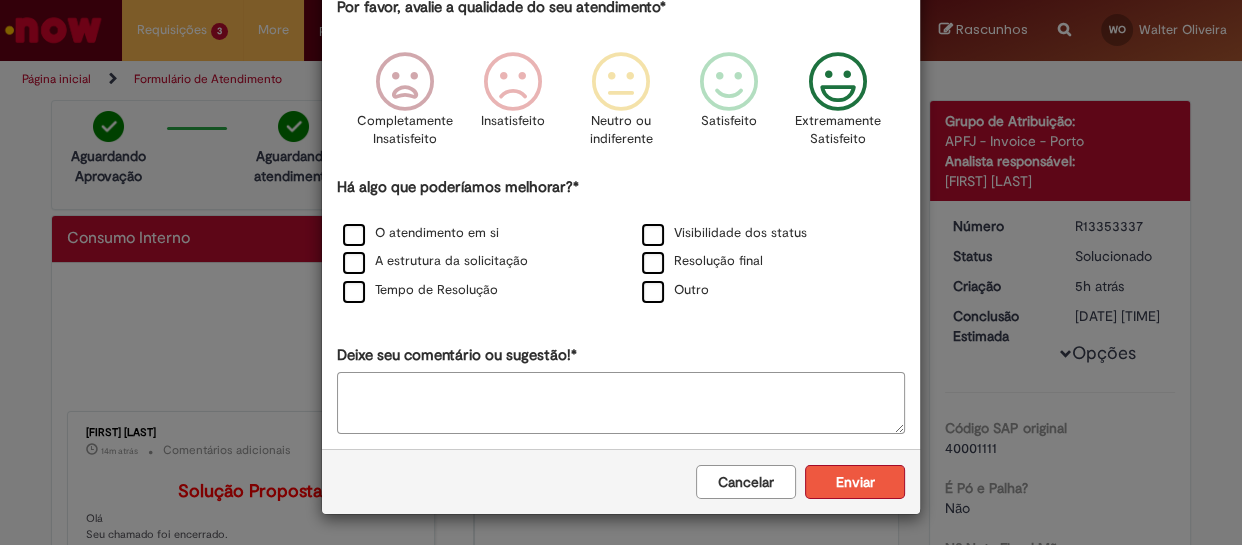 click on "Enviar" at bounding box center (855, 482) 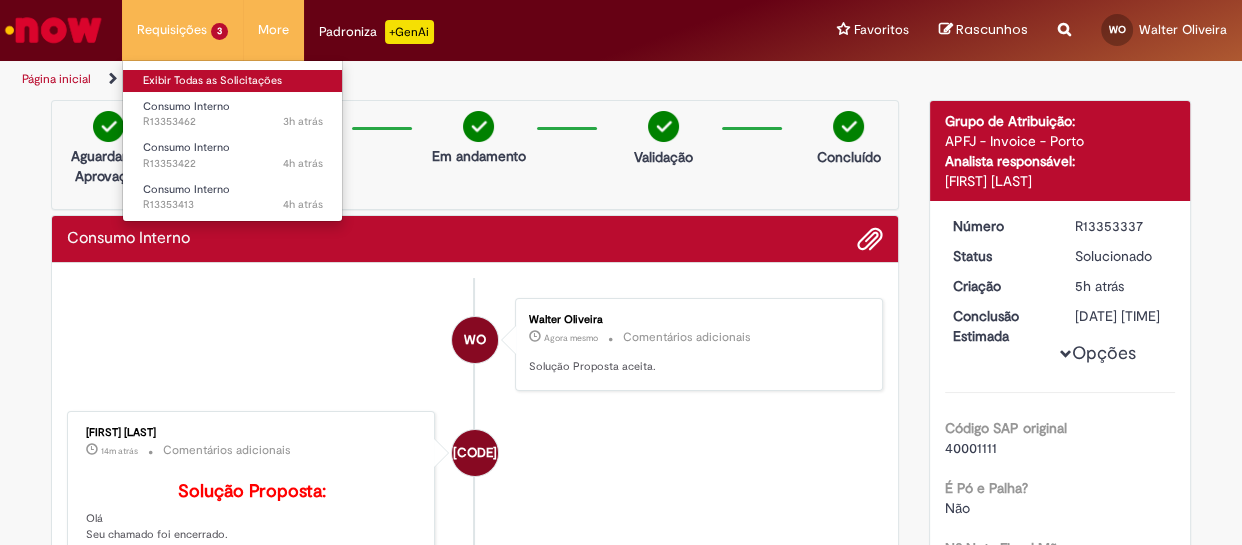 click on "Exibir Todas as Solicitações" at bounding box center (233, 81) 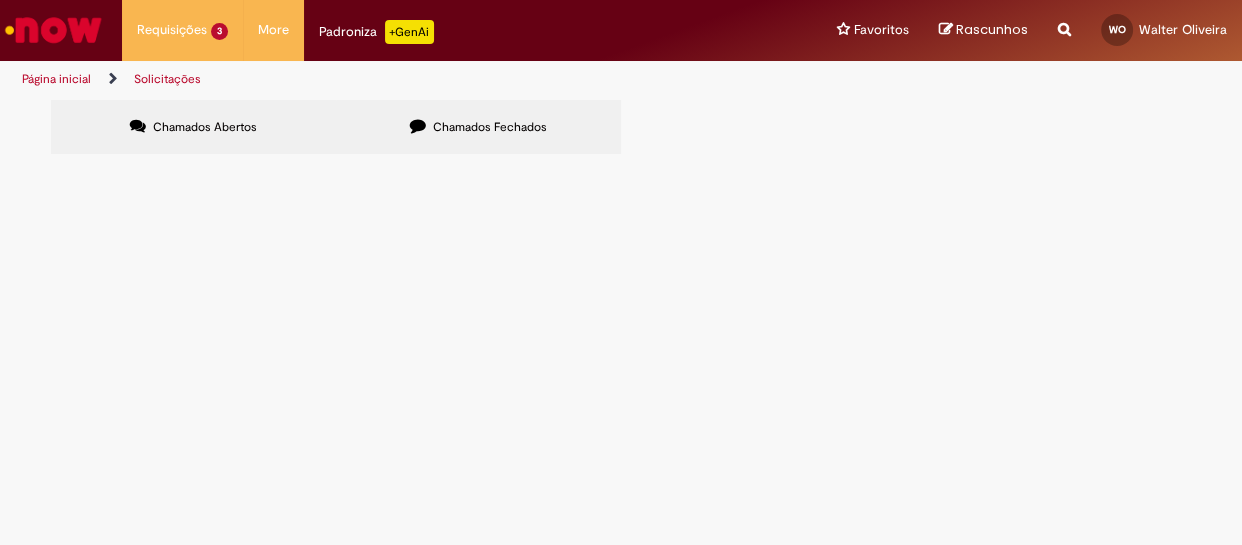 click on "Chamados Abertos     Chamados Fechados
Itens solicitados
Exportar como PDF Exportar como Excel Exportar como CSV
Itens solicitados
Número
Oferta
Descrição
Fase
Status
[ID]       Consumo Interno       DISTRIBUIÇÃO CAMAÇARI - [CODE] - DESCARGA DIRETA DO NAVIO MOUNT TARANAKI 2
Em Validação
[ID]       Consumo Interno       DISTRIBUIÇÃO ESTANCIA - [CODE] - DESCARGA DIRETA DO NAVIO MOUNT TARANAKI 2
Em Validação
[ID]       Consumo Interno
Em Validação" at bounding box center (621, 130) 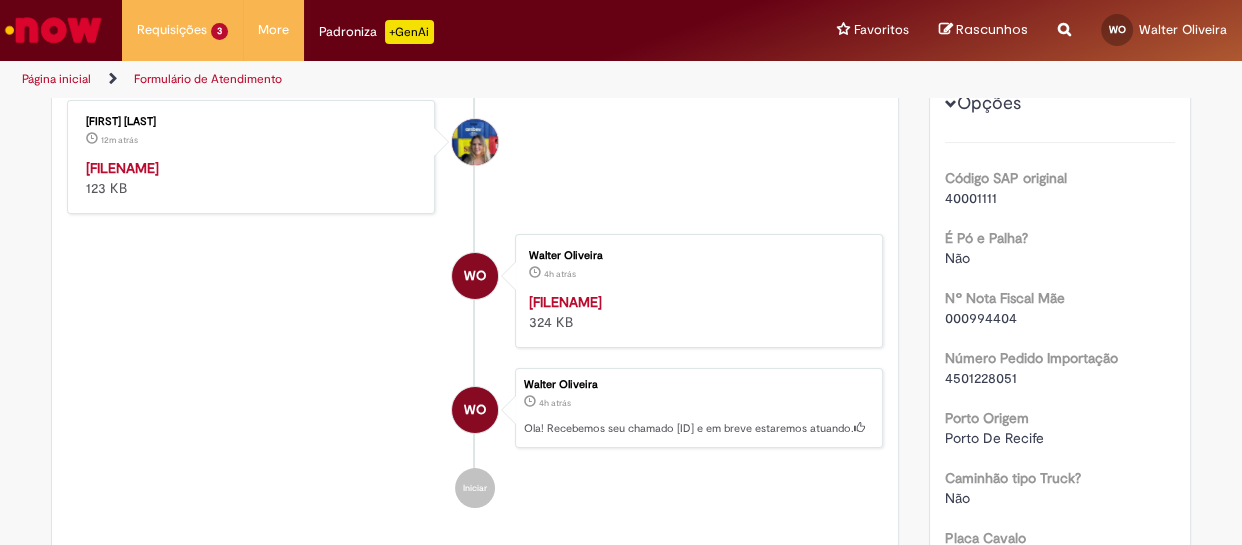 scroll, scrollTop: 539, scrollLeft: 0, axis: vertical 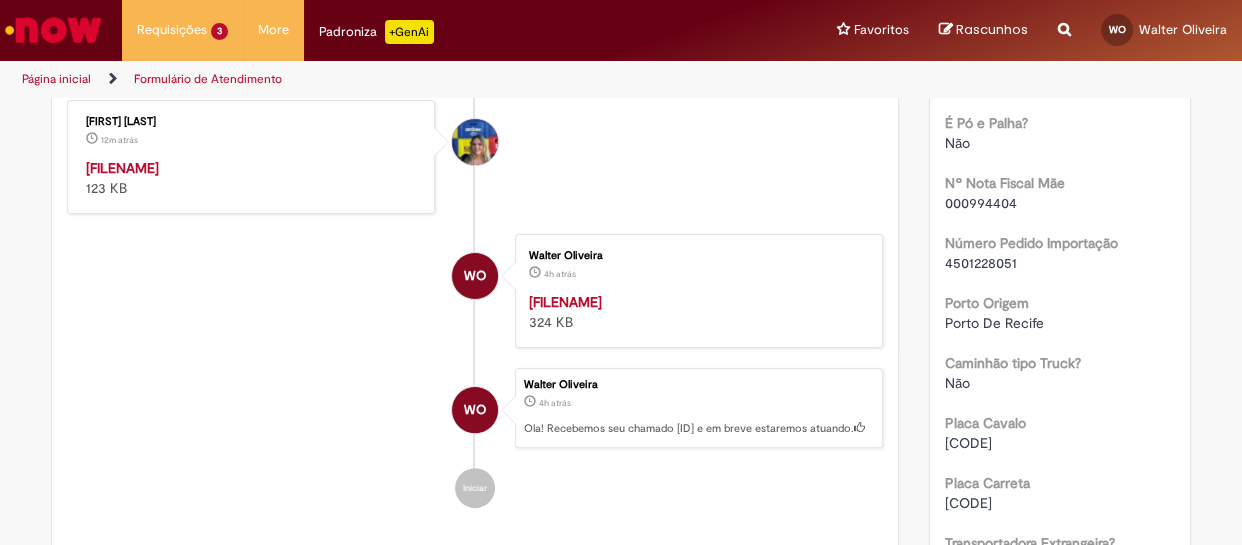 click on "[FILENAME]" at bounding box center (122, 168) 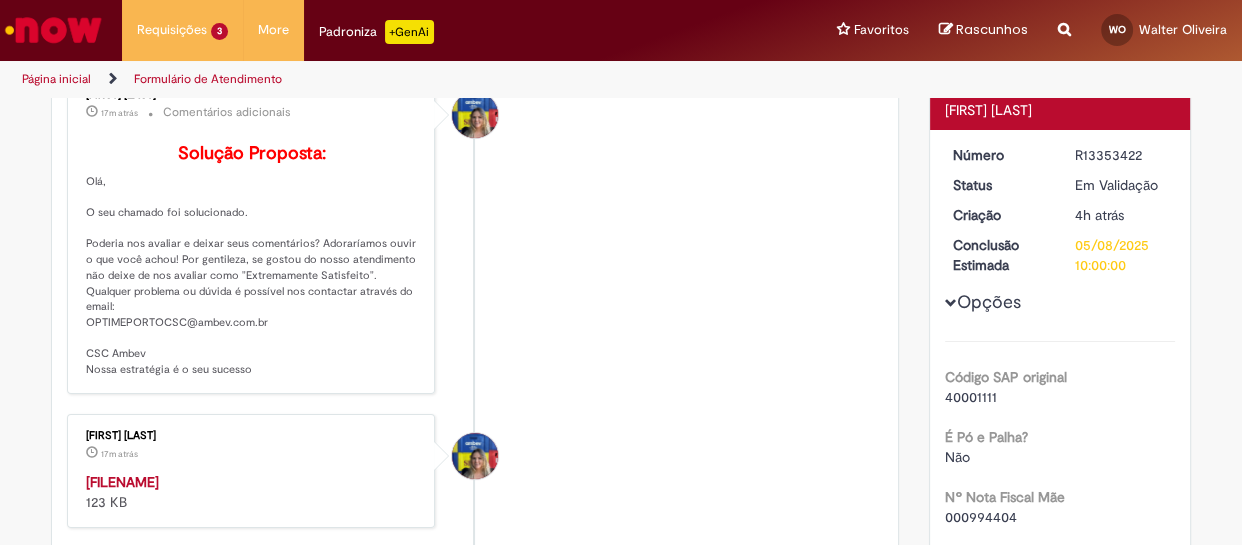 scroll, scrollTop: 0, scrollLeft: 0, axis: both 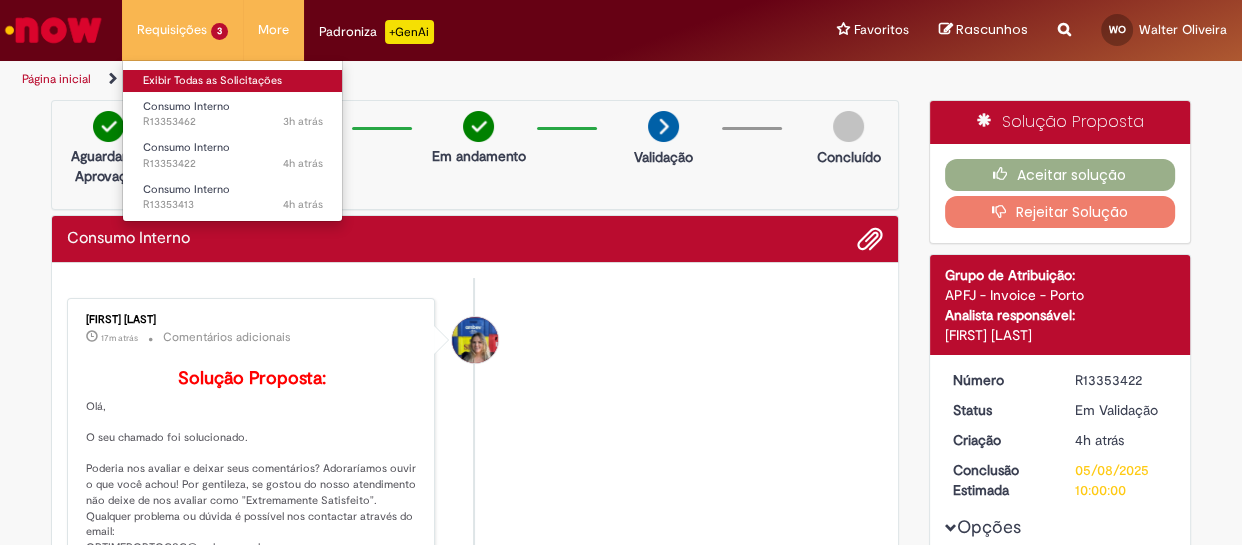 click on "Exibir Todas as Solicitações" at bounding box center (233, 81) 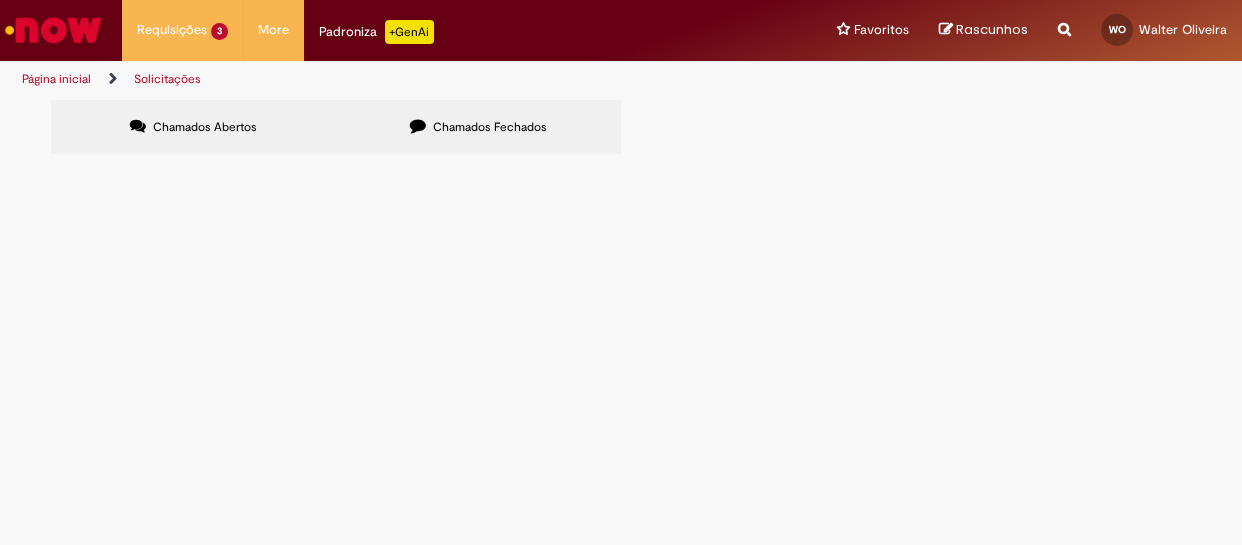 click on "R13353462" at bounding box center [0, 0] 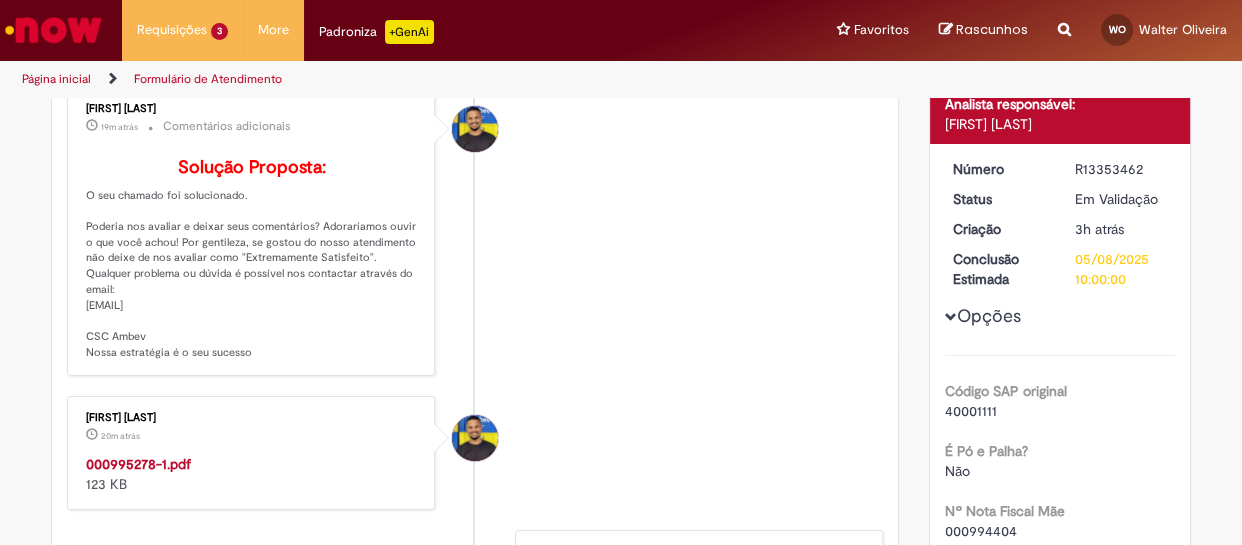 scroll, scrollTop: 326, scrollLeft: 0, axis: vertical 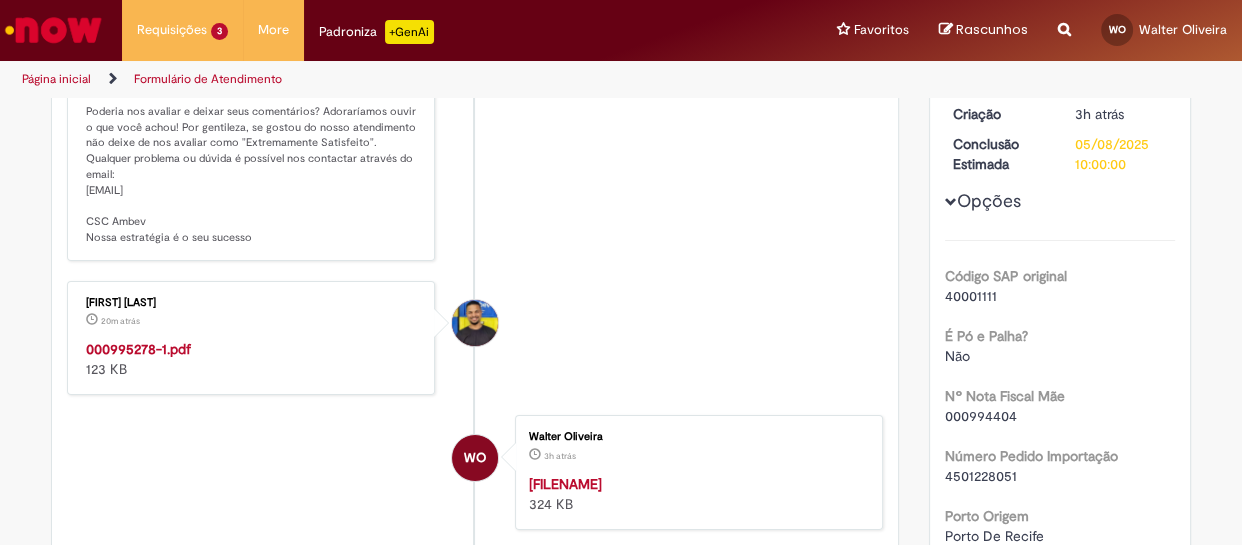 click on "000995278-1.pdf" at bounding box center [138, 349] 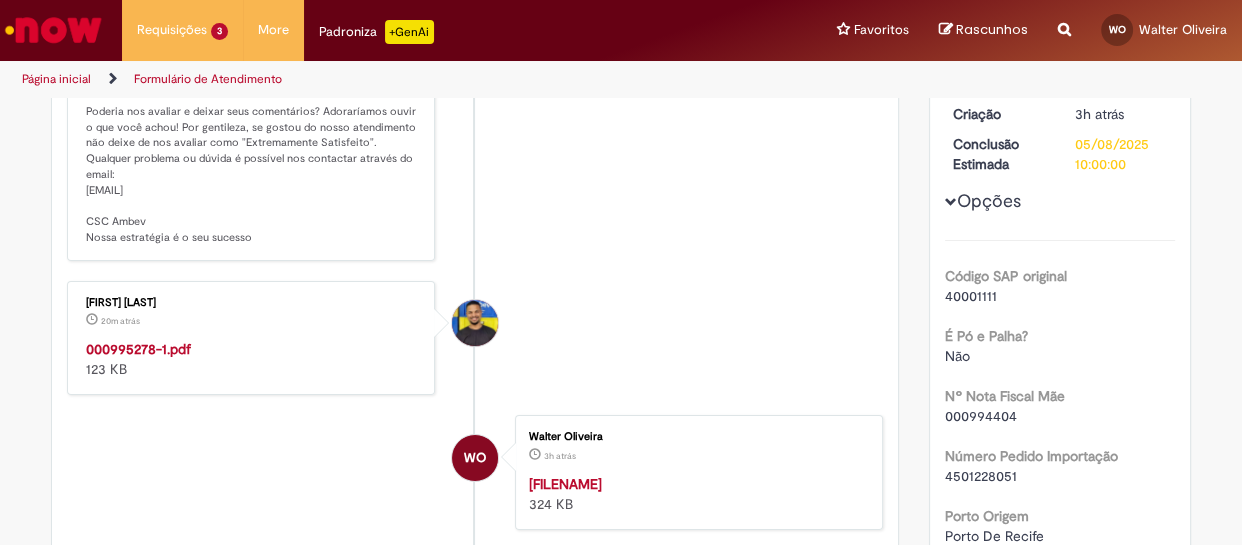 scroll, scrollTop: 0, scrollLeft: 0, axis: both 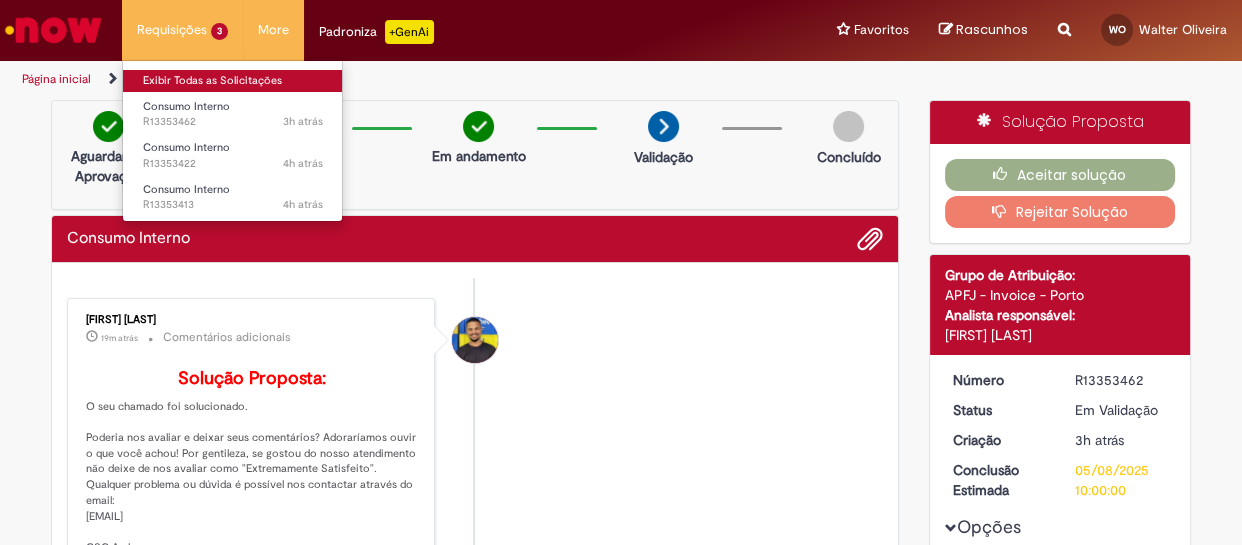 click on "Exibir Todas as Solicitações" at bounding box center (233, 81) 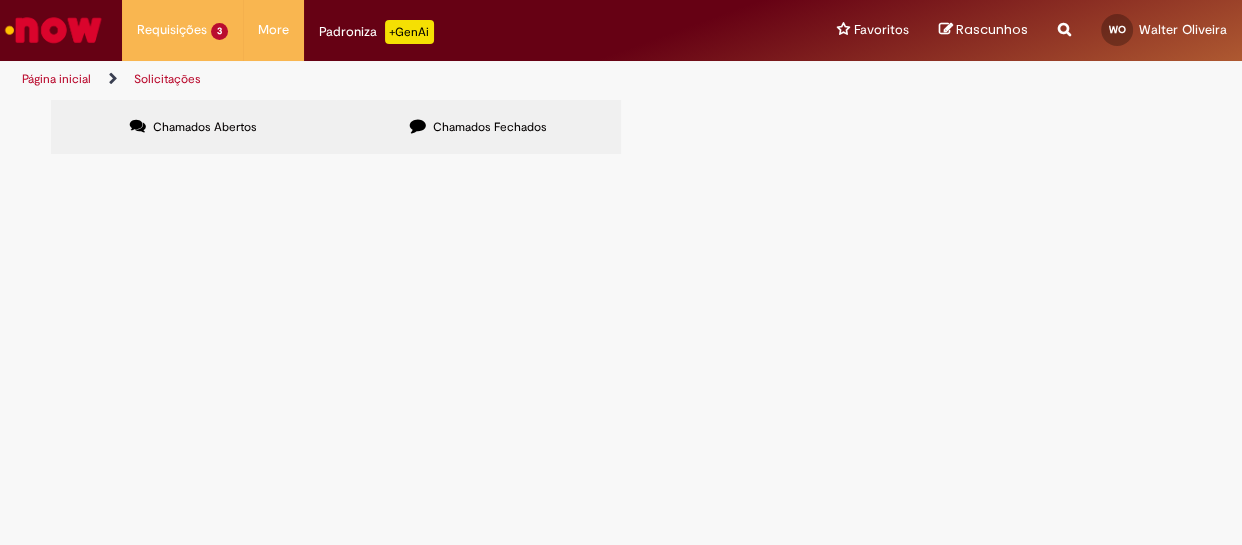 click on "R13353413" at bounding box center (0, 0) 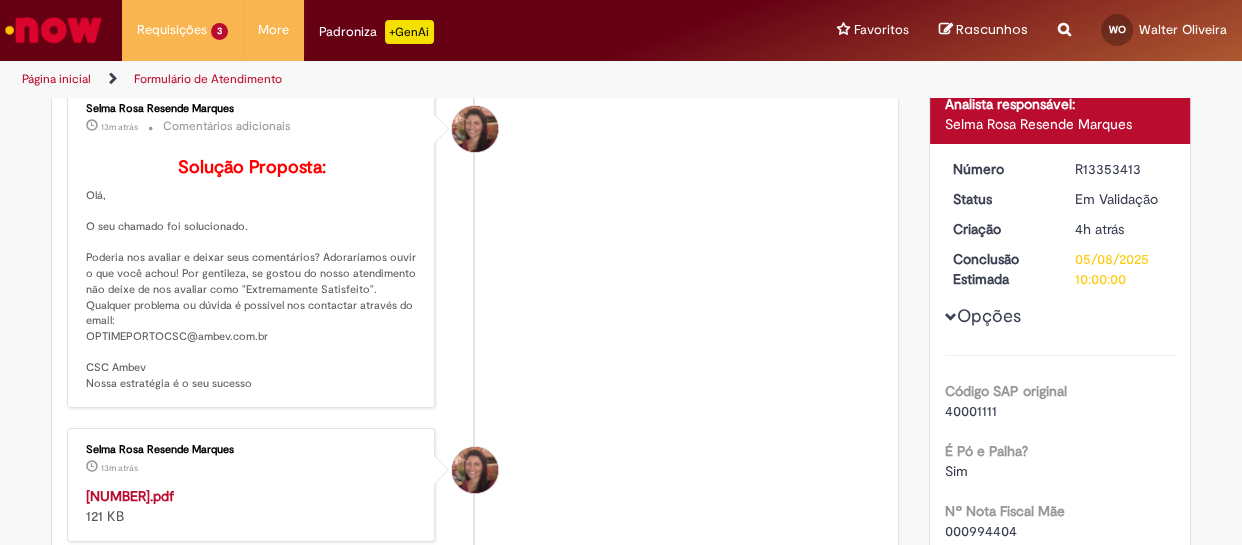 scroll, scrollTop: 326, scrollLeft: 0, axis: vertical 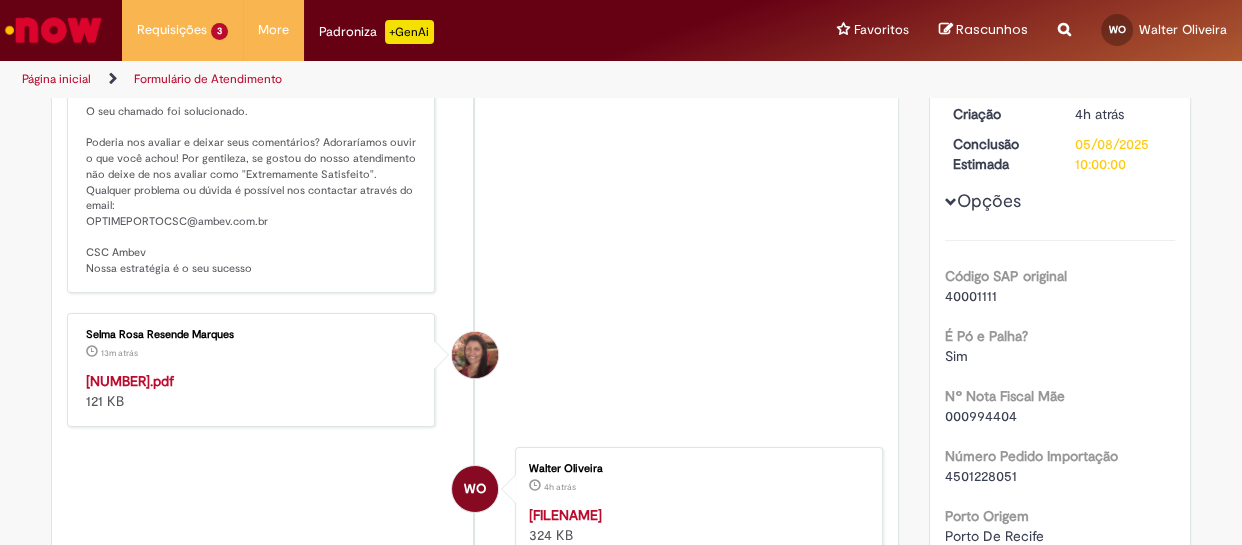 click on "[NUMBER].pdf" at bounding box center [130, 381] 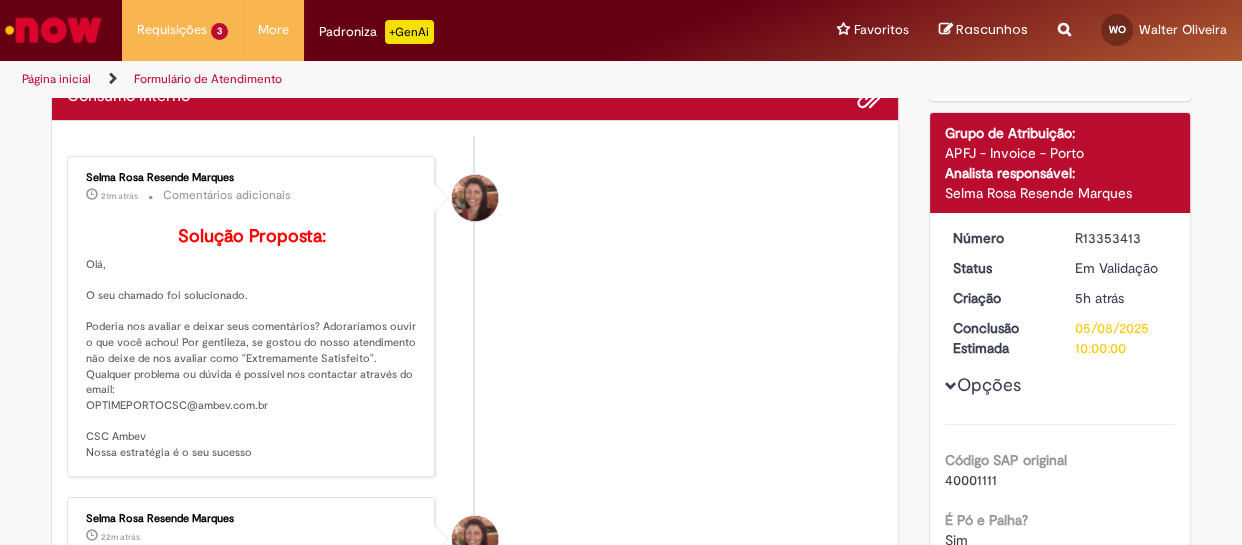 scroll, scrollTop: 0, scrollLeft: 0, axis: both 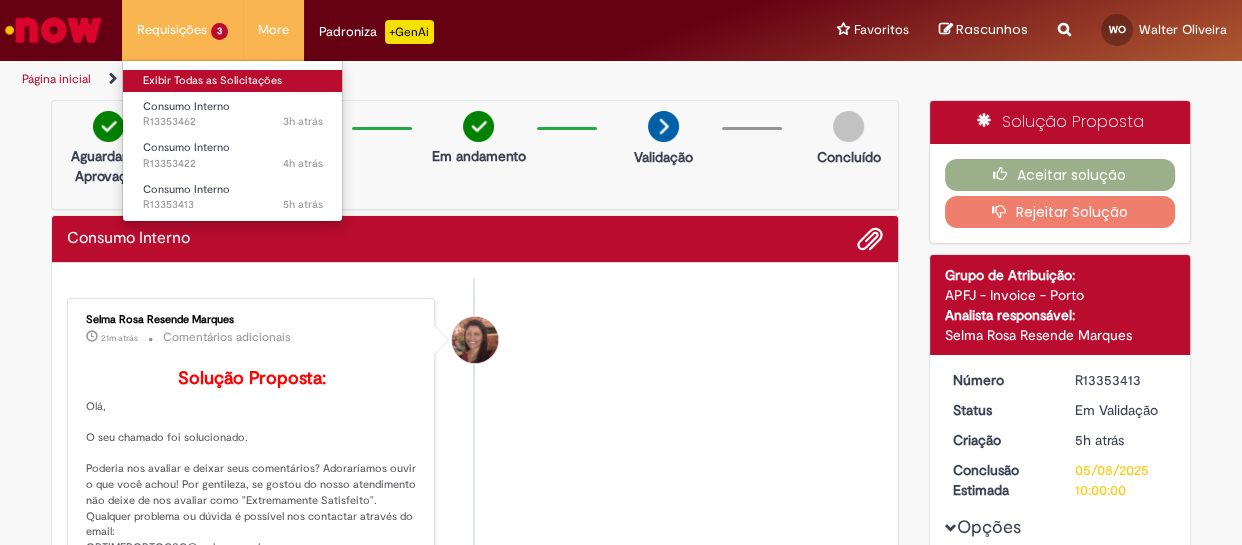 click on "Exibir Todas as Solicitações" at bounding box center (233, 81) 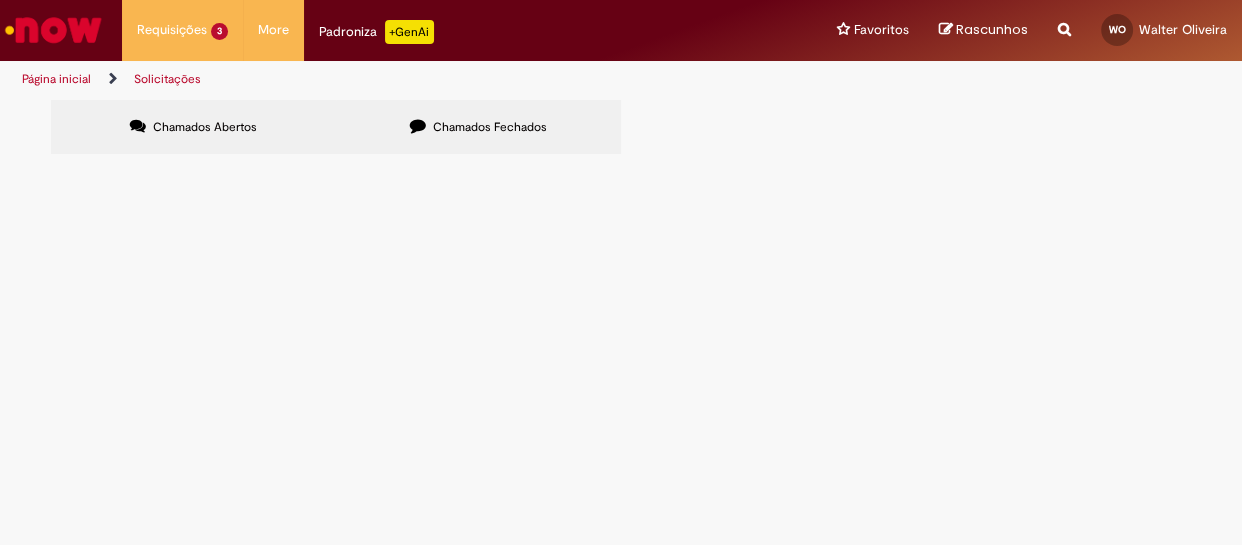 click on "R13353462" at bounding box center (0, 0) 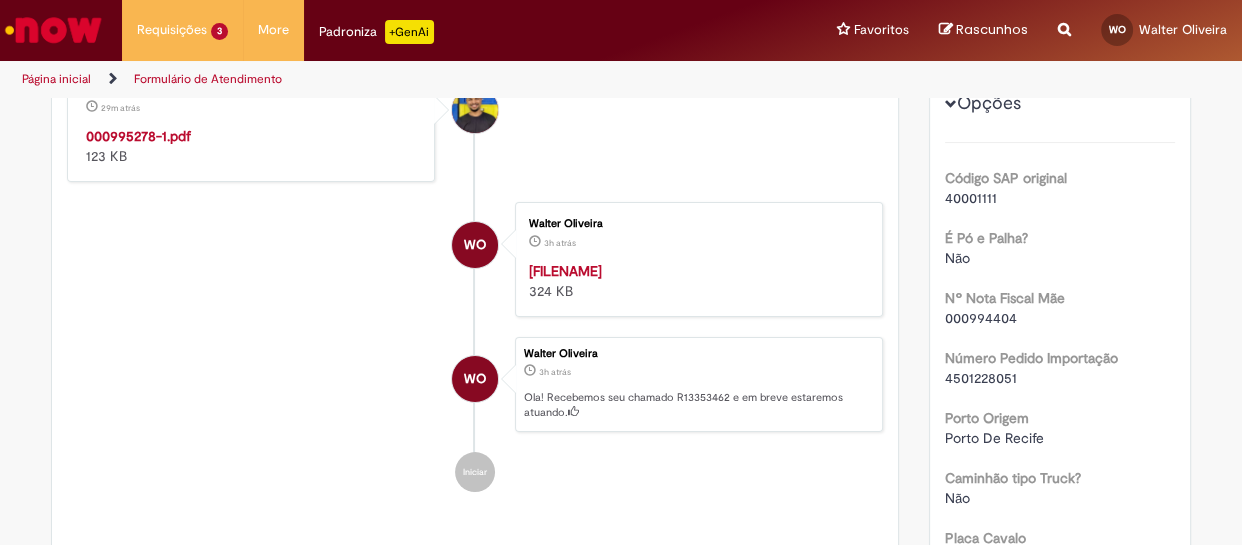scroll, scrollTop: 0, scrollLeft: 0, axis: both 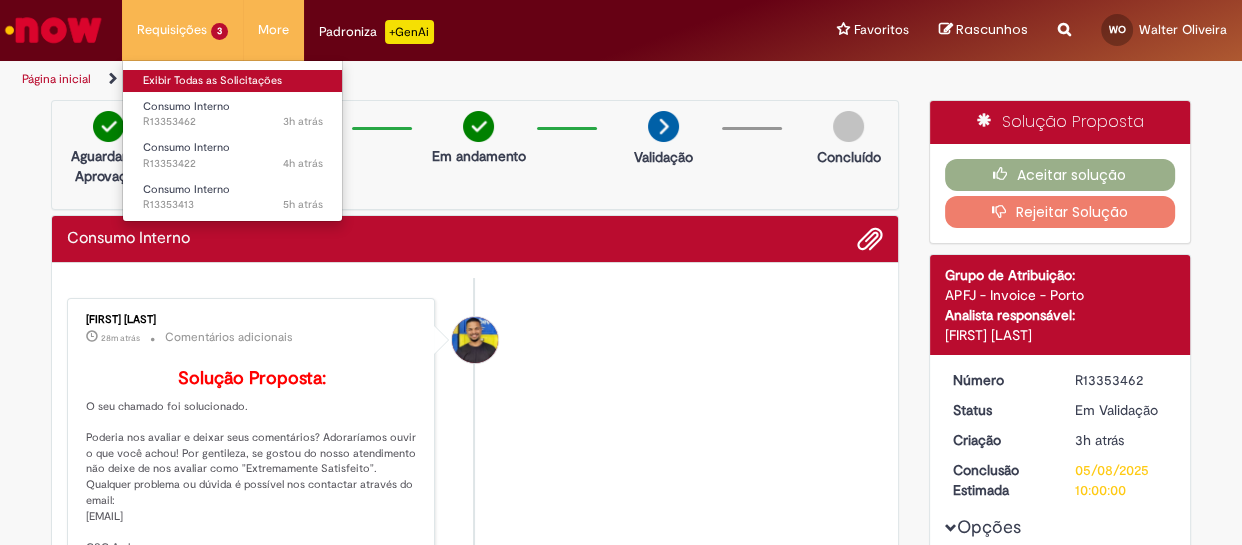 click on "Exibir Todas as Solicitações" at bounding box center [233, 81] 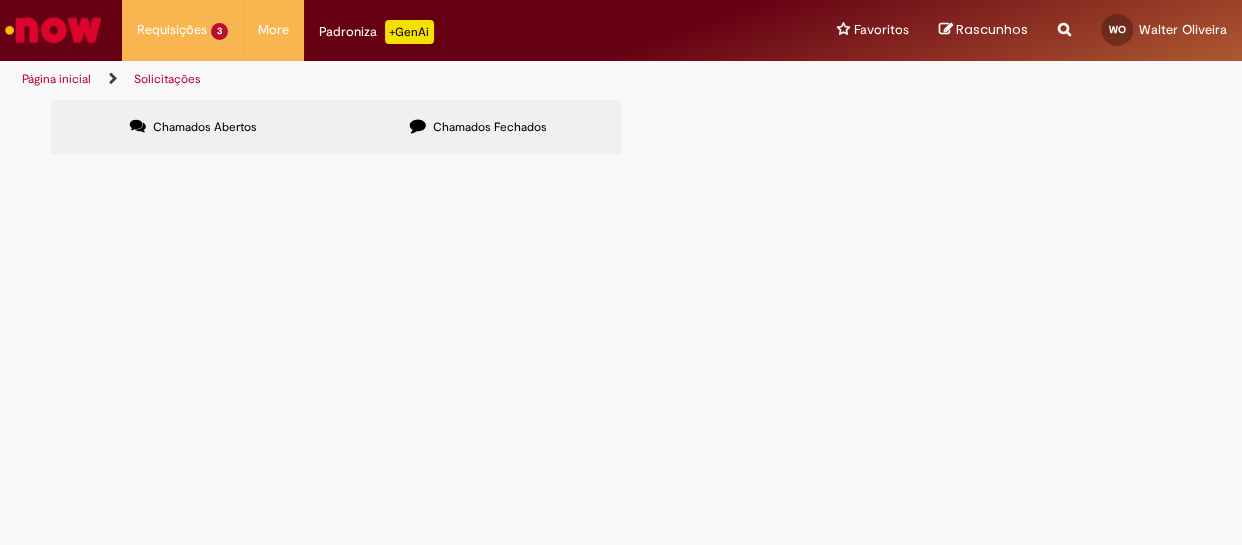 click on "R13353413" at bounding box center [0, 0] 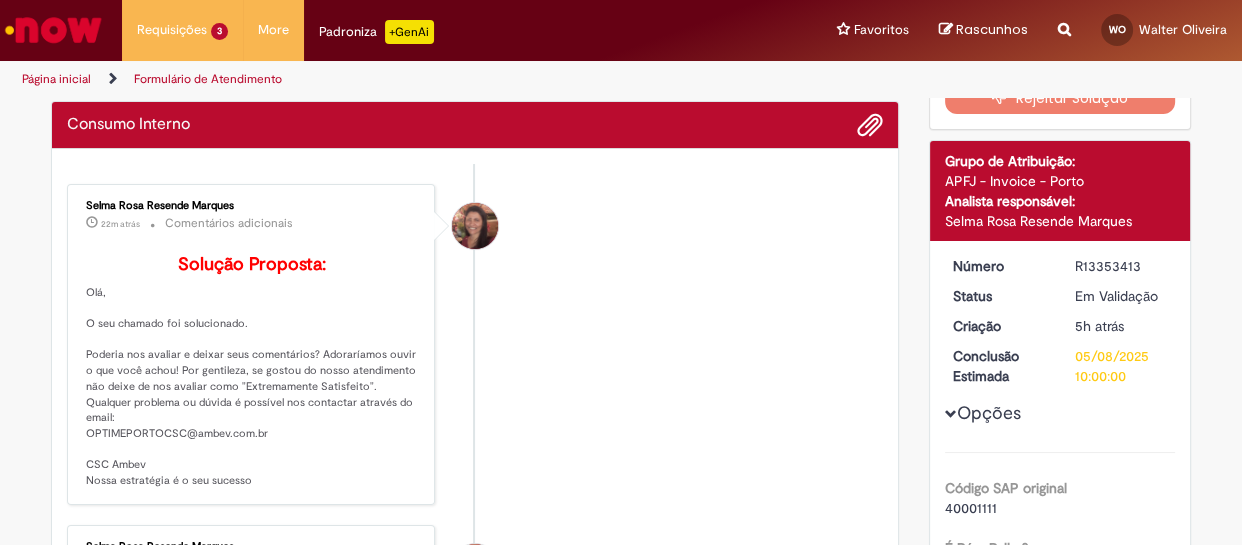 scroll, scrollTop: 326, scrollLeft: 0, axis: vertical 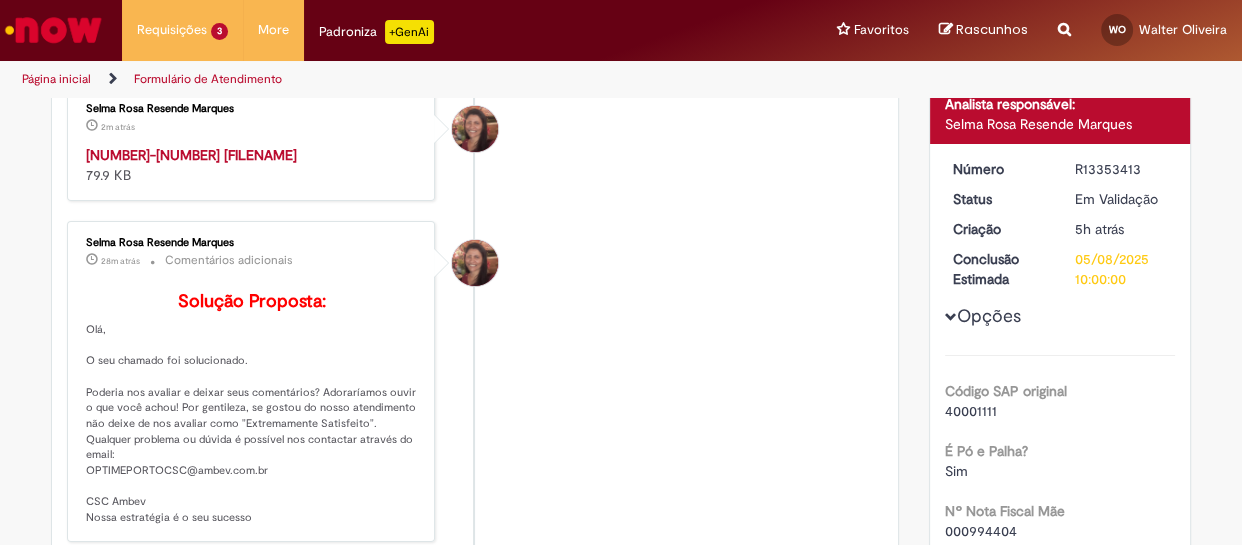 click on "[NUMBER]-[NUMBER] [FILENAME]" at bounding box center (191, 155) 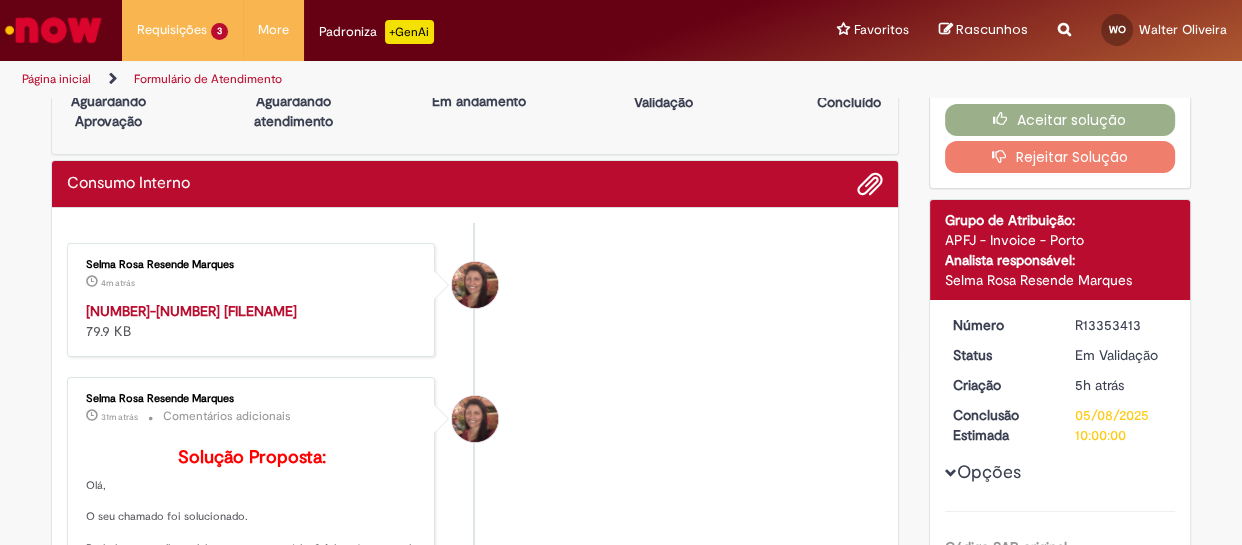 scroll, scrollTop: 0, scrollLeft: 0, axis: both 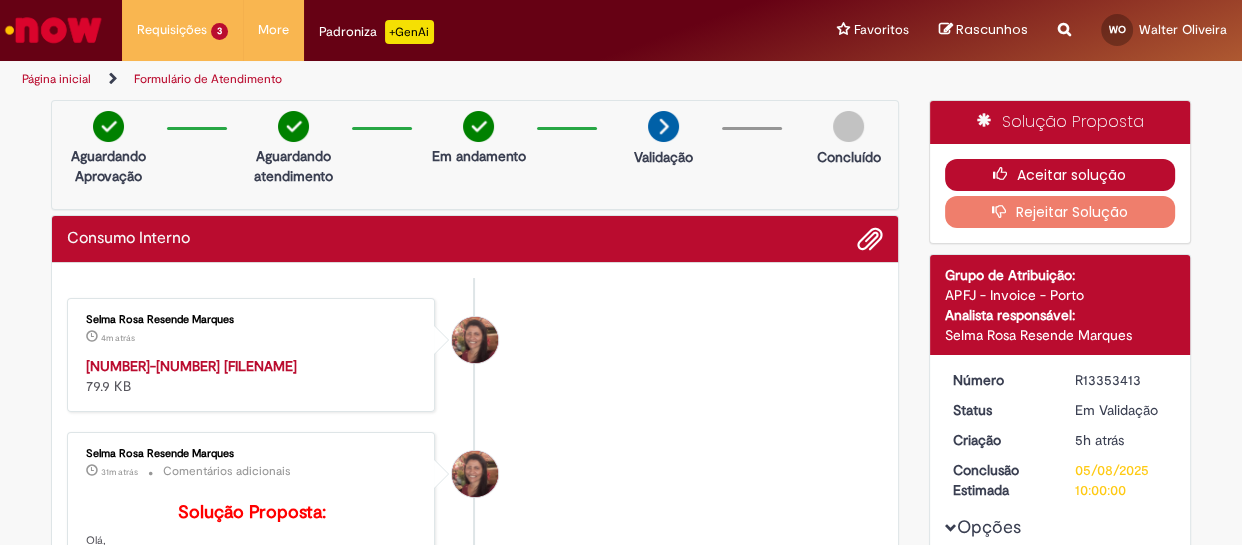 click on "Aceitar solução" at bounding box center [1060, 175] 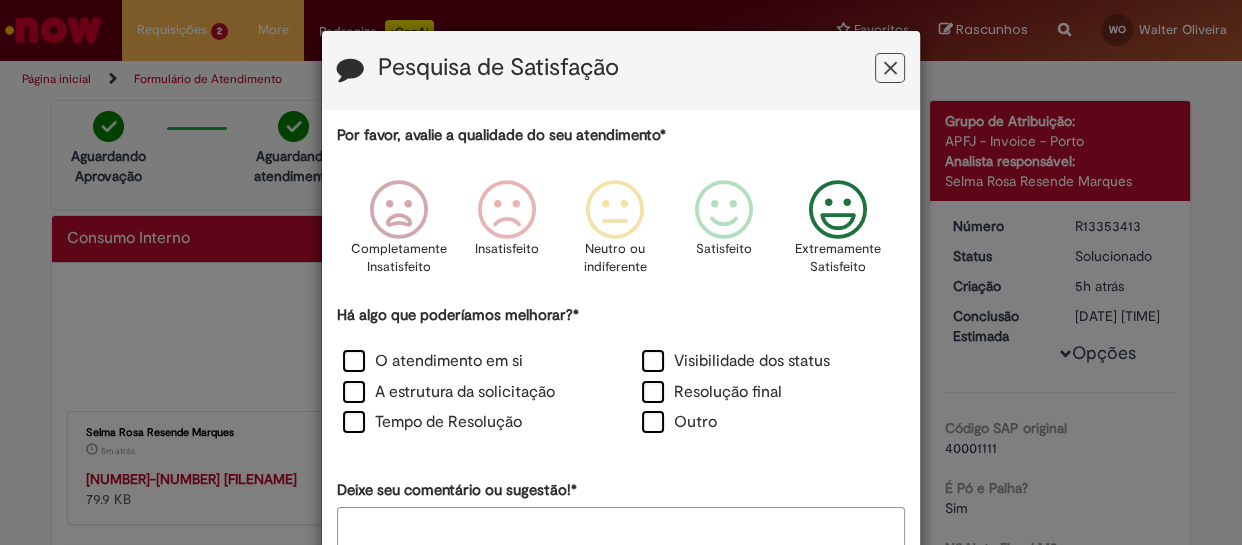 click at bounding box center (837, 210) 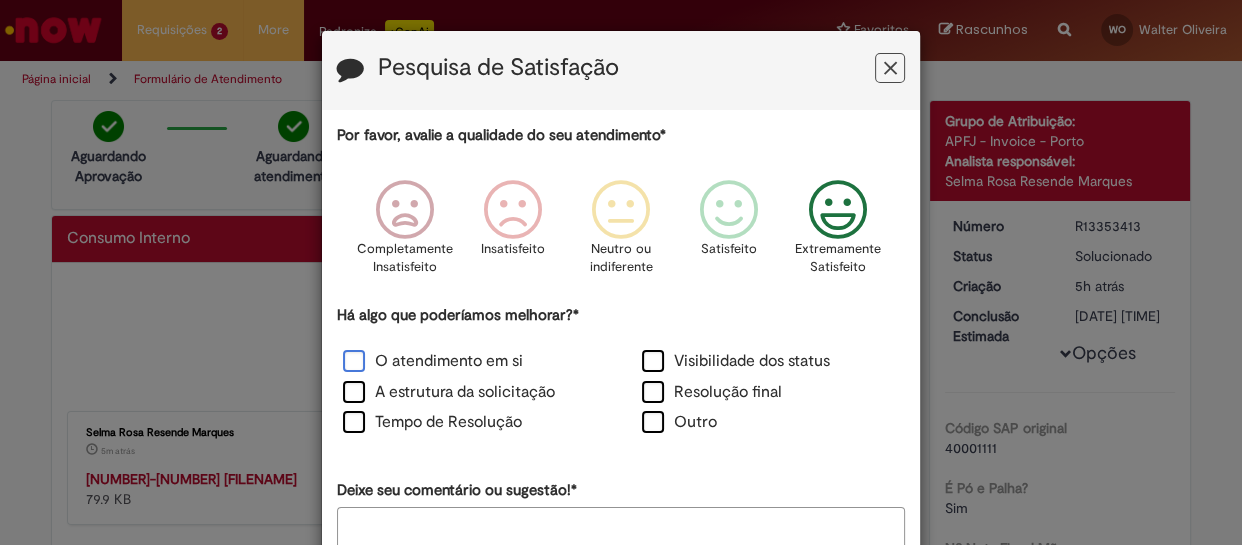 click on "O atendimento em si" at bounding box center [433, 361] 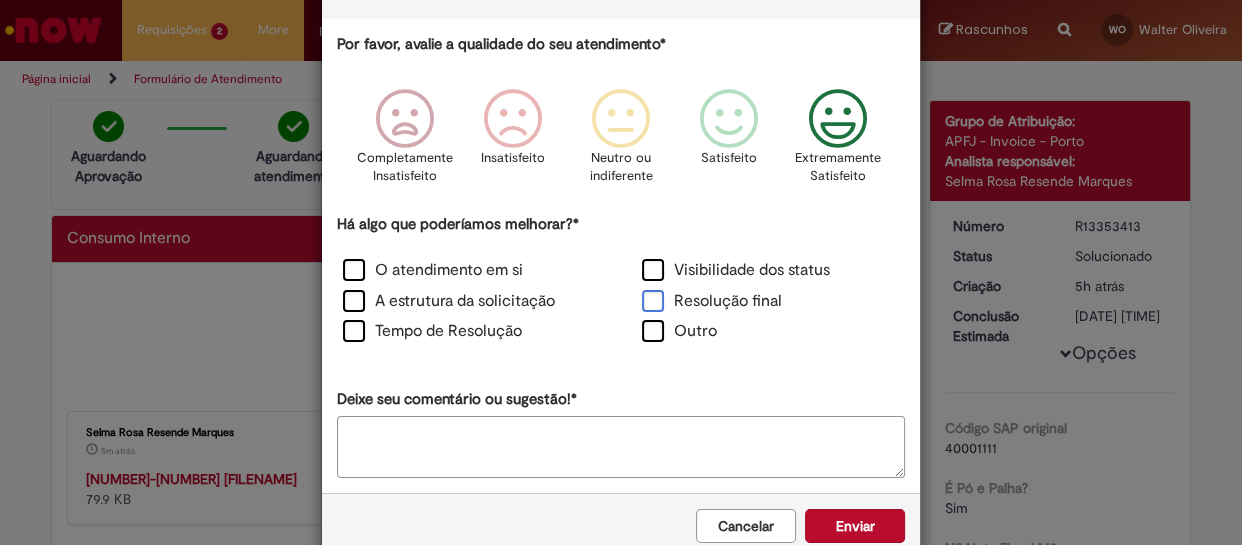 scroll, scrollTop: 134, scrollLeft: 0, axis: vertical 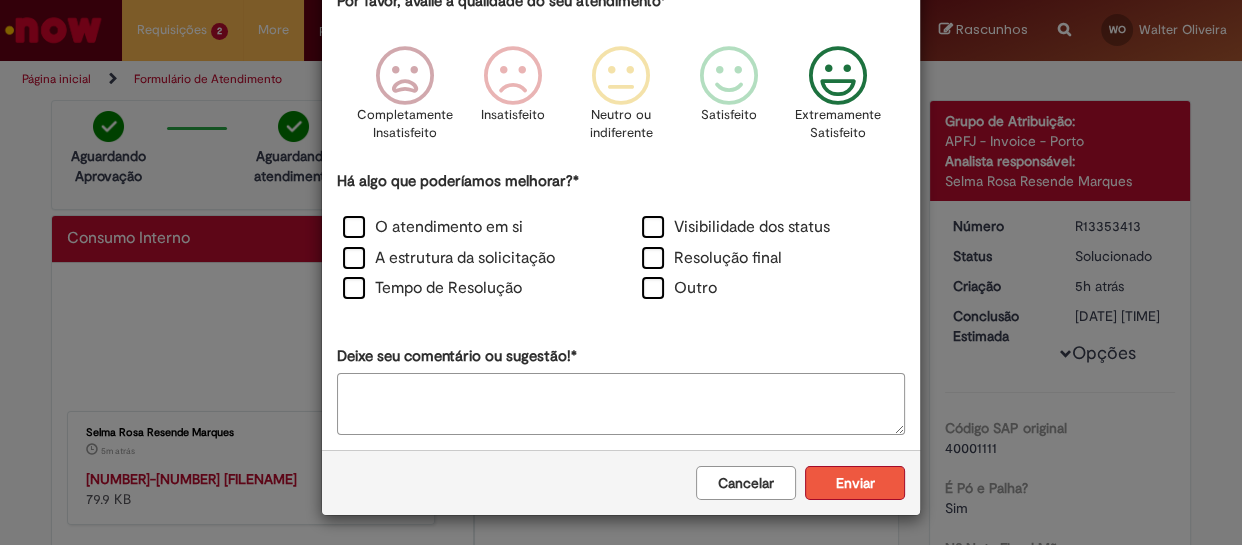 click on "Enviar" at bounding box center (855, 483) 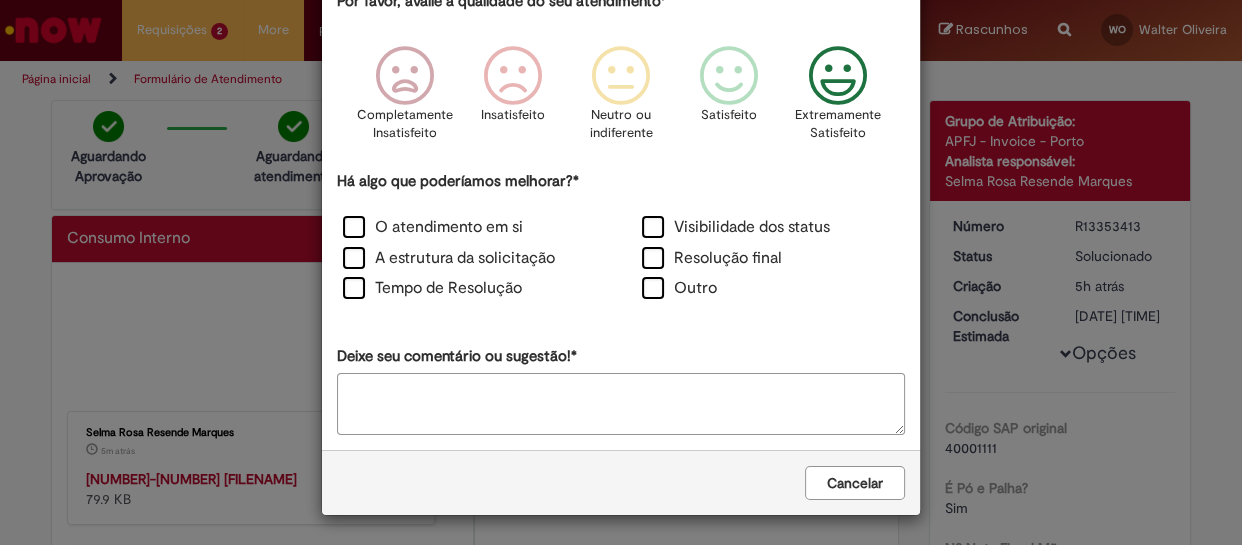 scroll, scrollTop: 0, scrollLeft: 0, axis: both 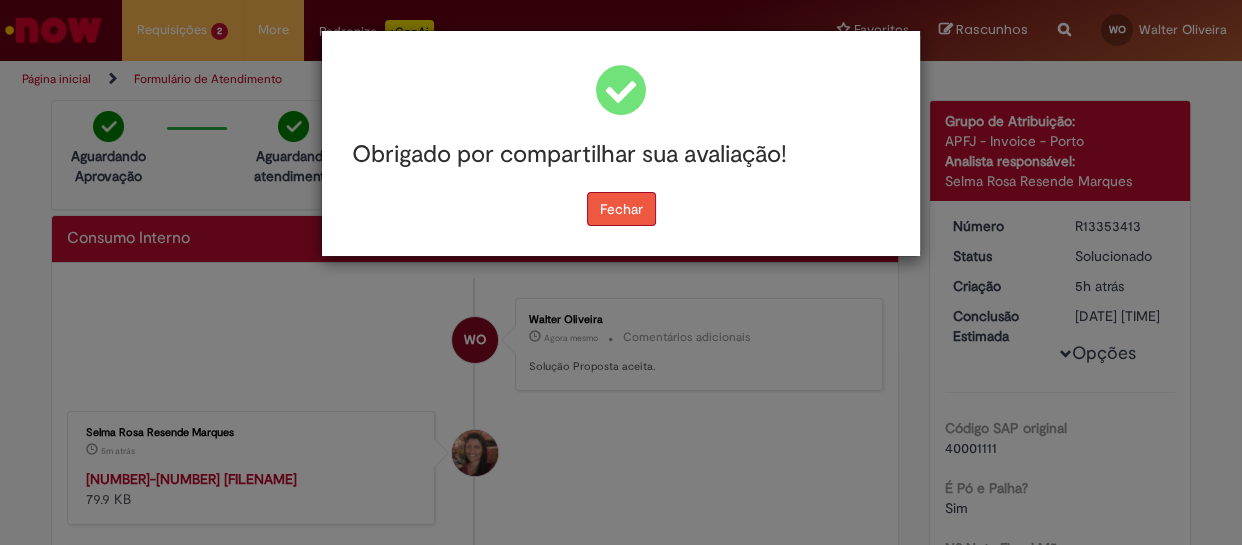 click on "Fechar" at bounding box center (621, 209) 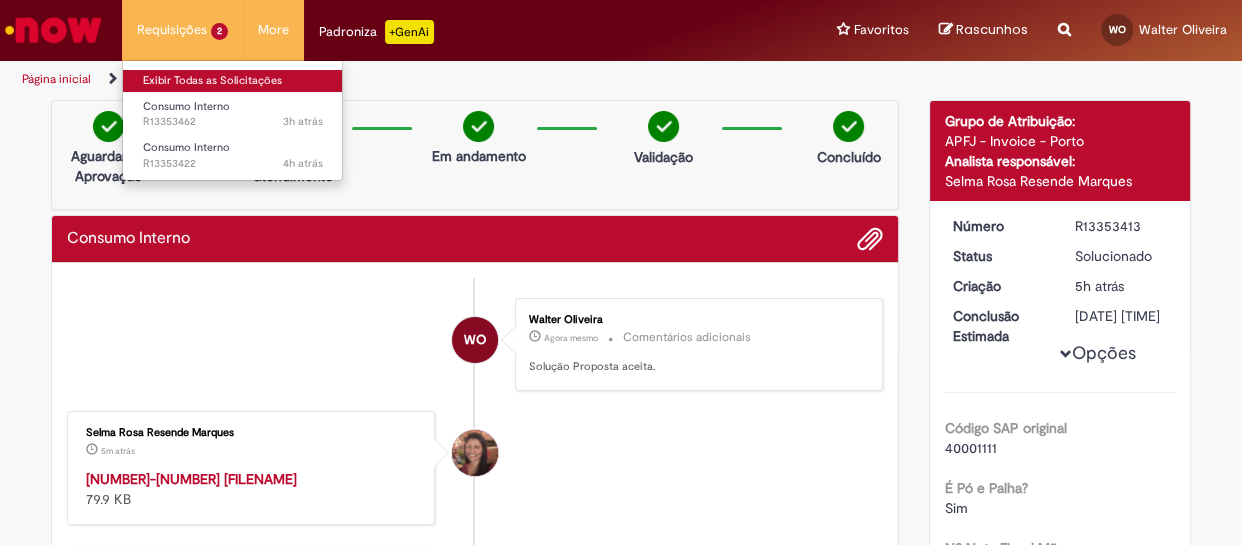 click on "Exibir Todas as Solicitações" at bounding box center [233, 81] 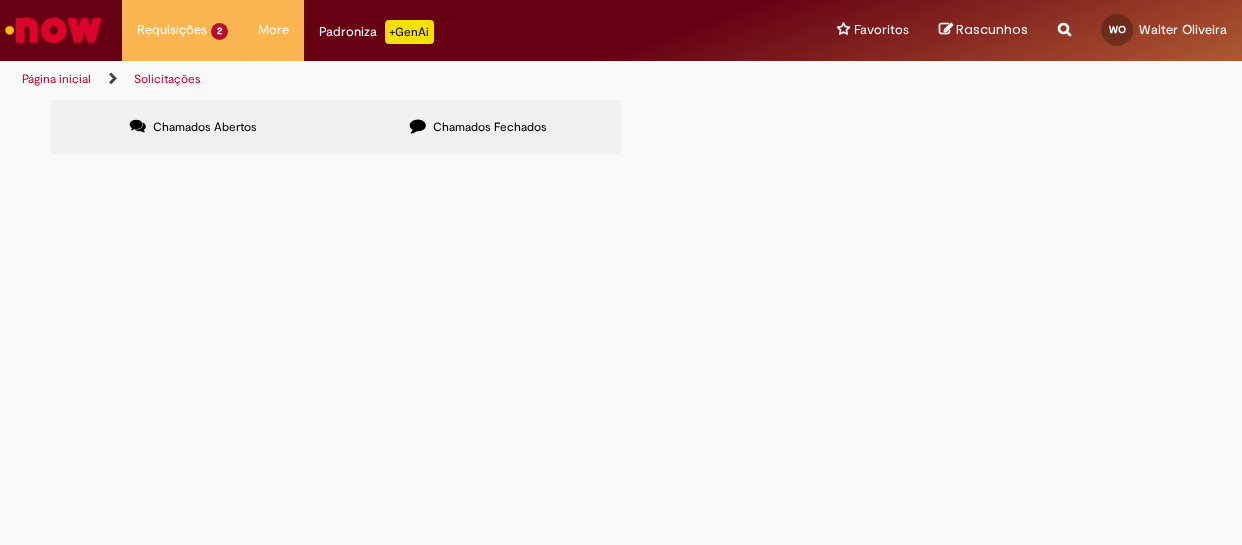 click on "R13353422" at bounding box center [0, 0] 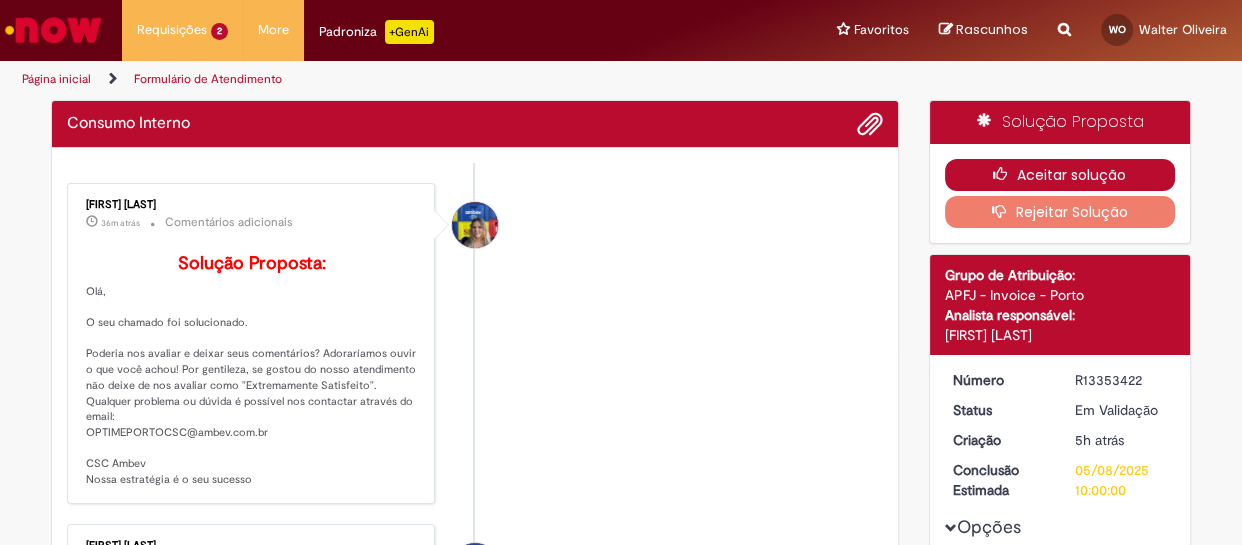 click on "Aceitar solução" at bounding box center (1060, 175) 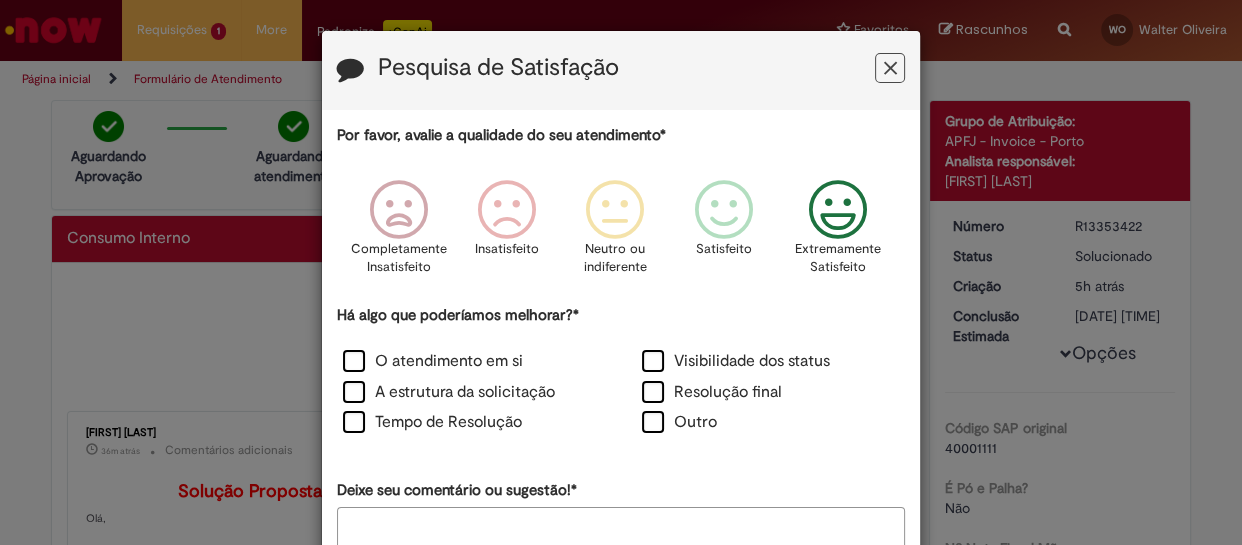 click at bounding box center [837, 210] 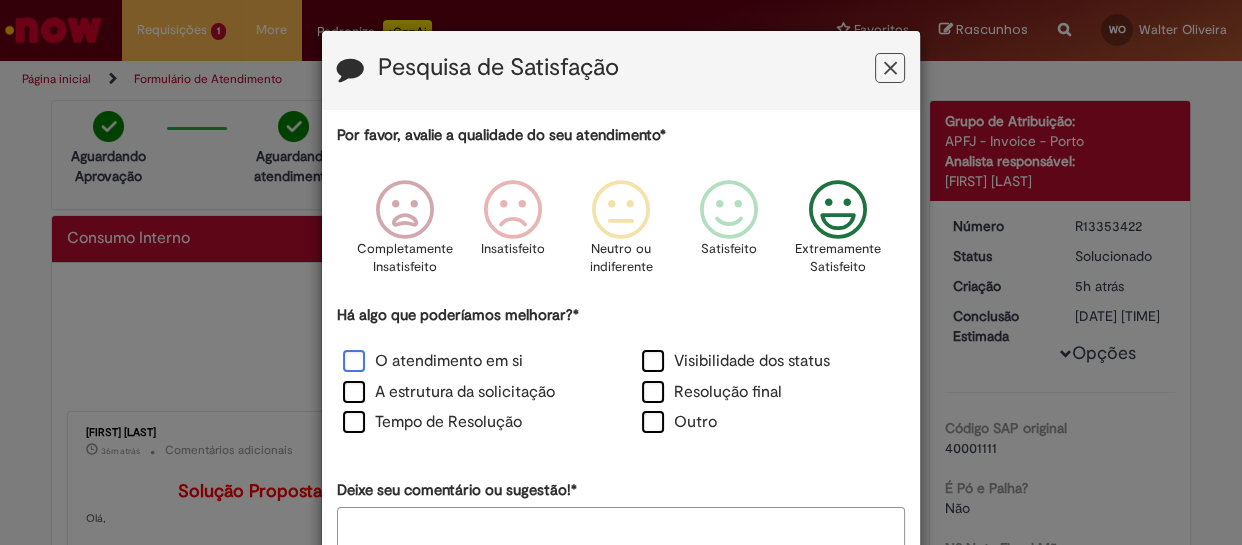 click on "O atendimento em si" at bounding box center [433, 361] 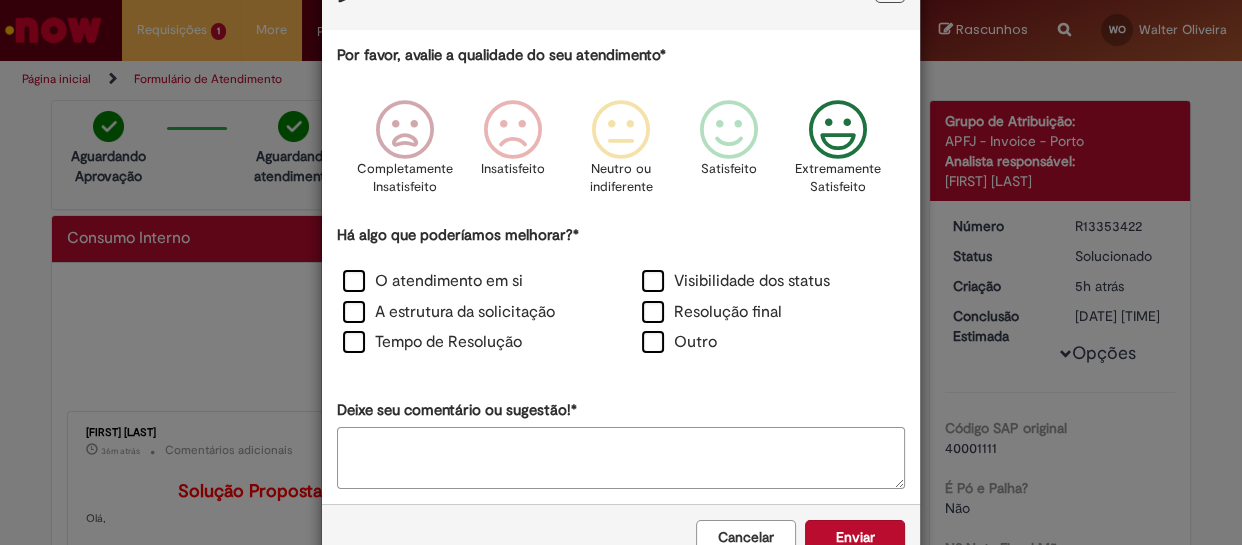 scroll, scrollTop: 134, scrollLeft: 0, axis: vertical 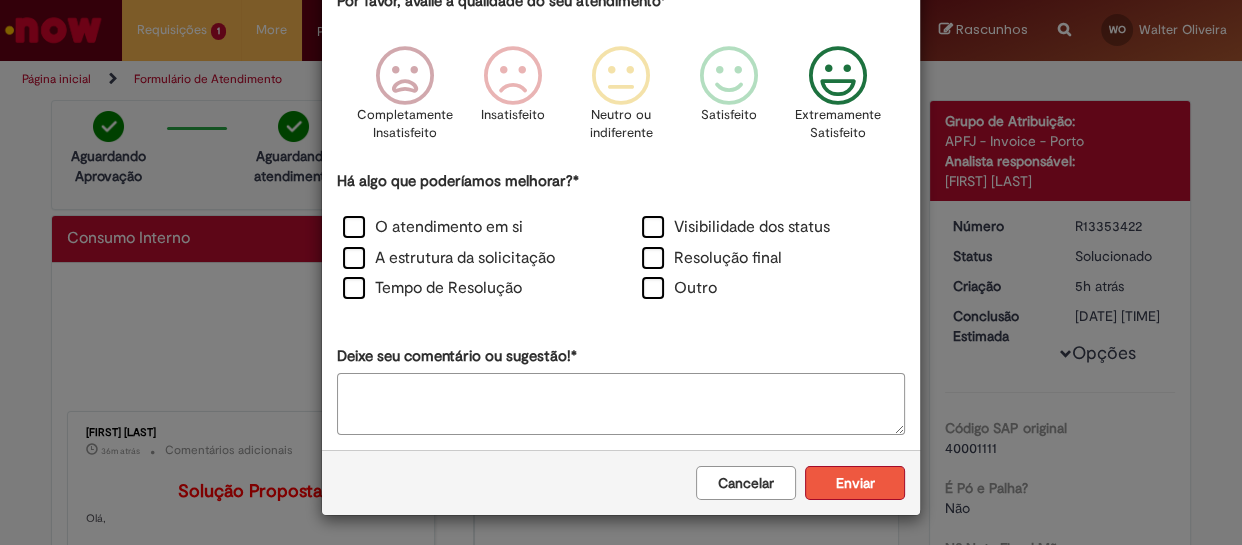 click on "Enviar" at bounding box center (855, 483) 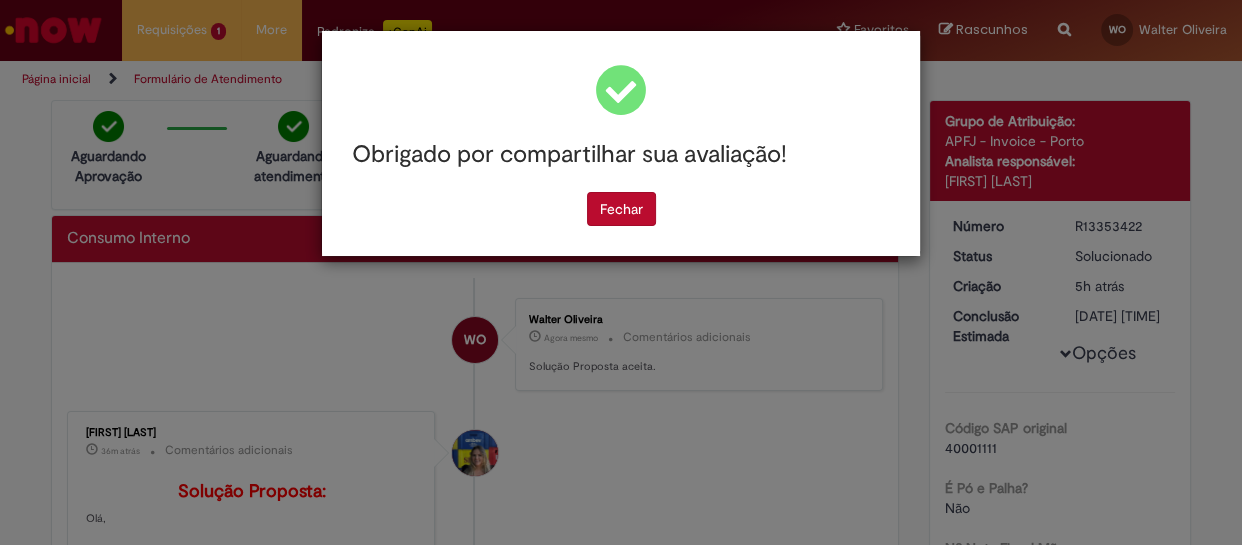 scroll, scrollTop: 0, scrollLeft: 0, axis: both 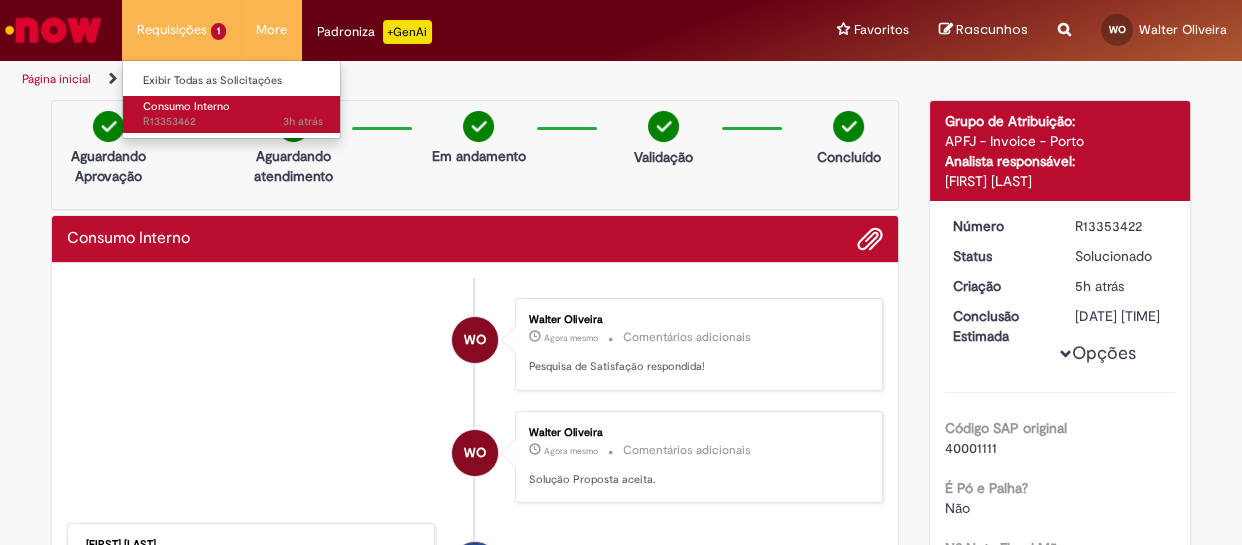 click on "Consumo Interno" at bounding box center [186, 106] 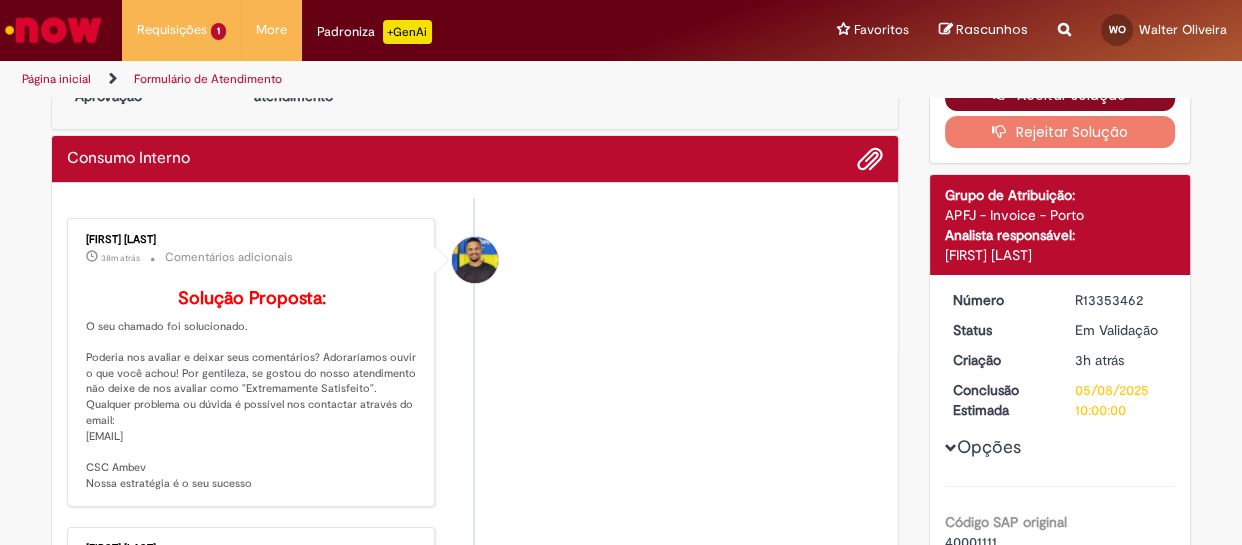 scroll, scrollTop: 0, scrollLeft: 0, axis: both 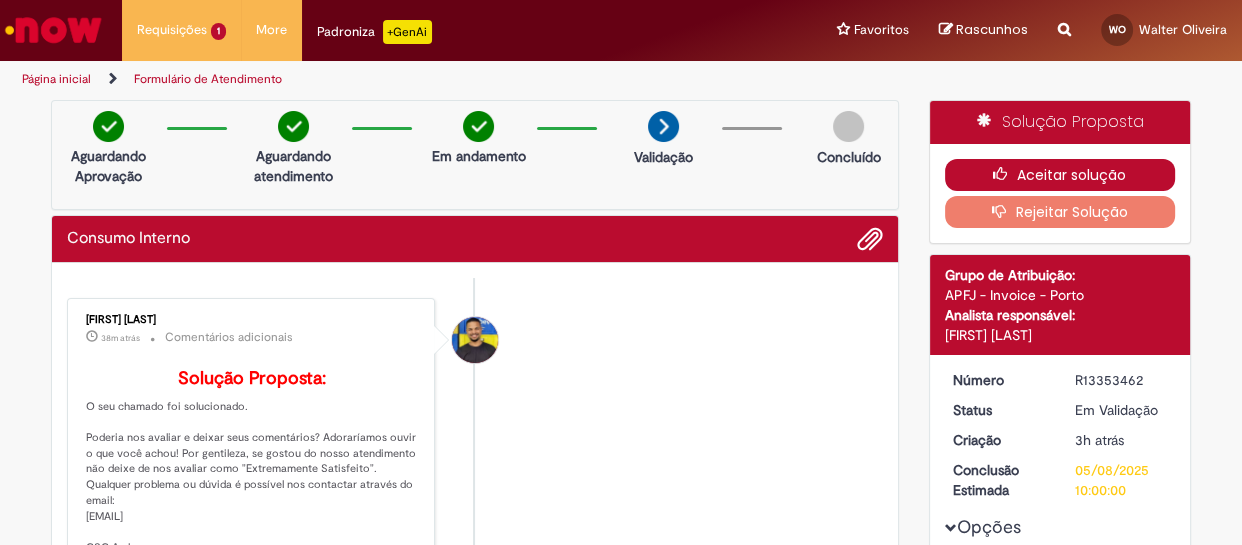 click on "Aceitar solução" at bounding box center [1060, 175] 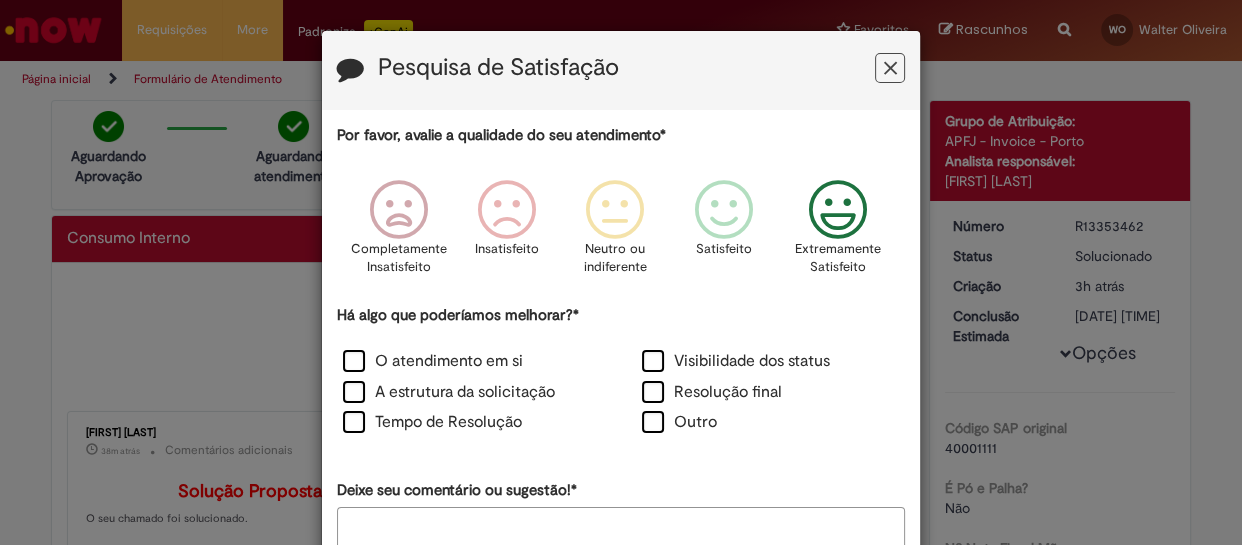 click at bounding box center [837, 210] 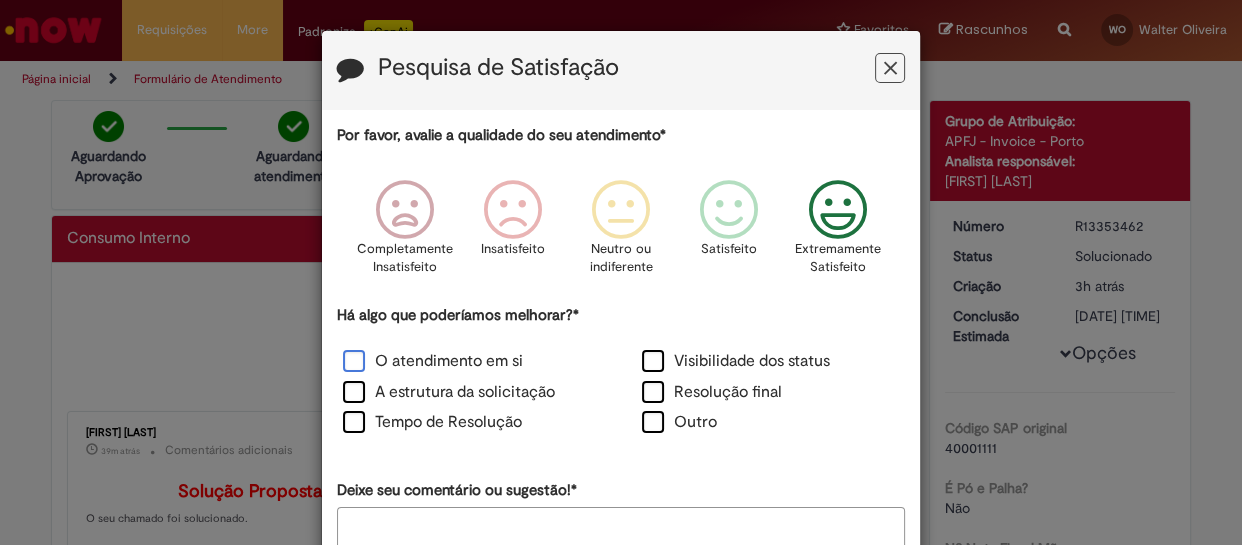click on "O atendimento em si" at bounding box center [433, 361] 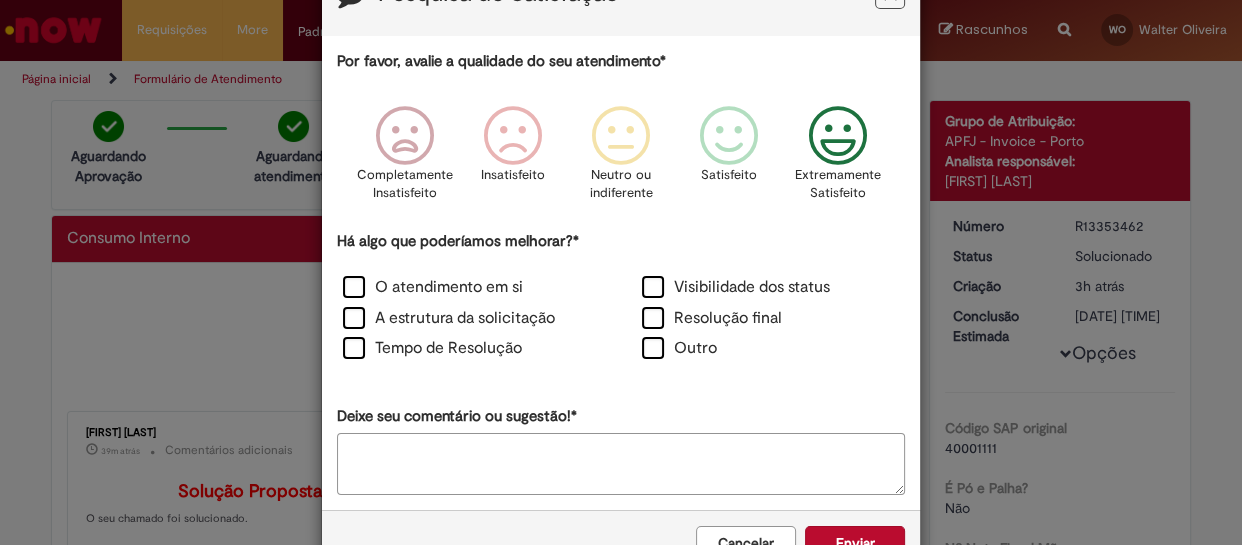 scroll, scrollTop: 134, scrollLeft: 0, axis: vertical 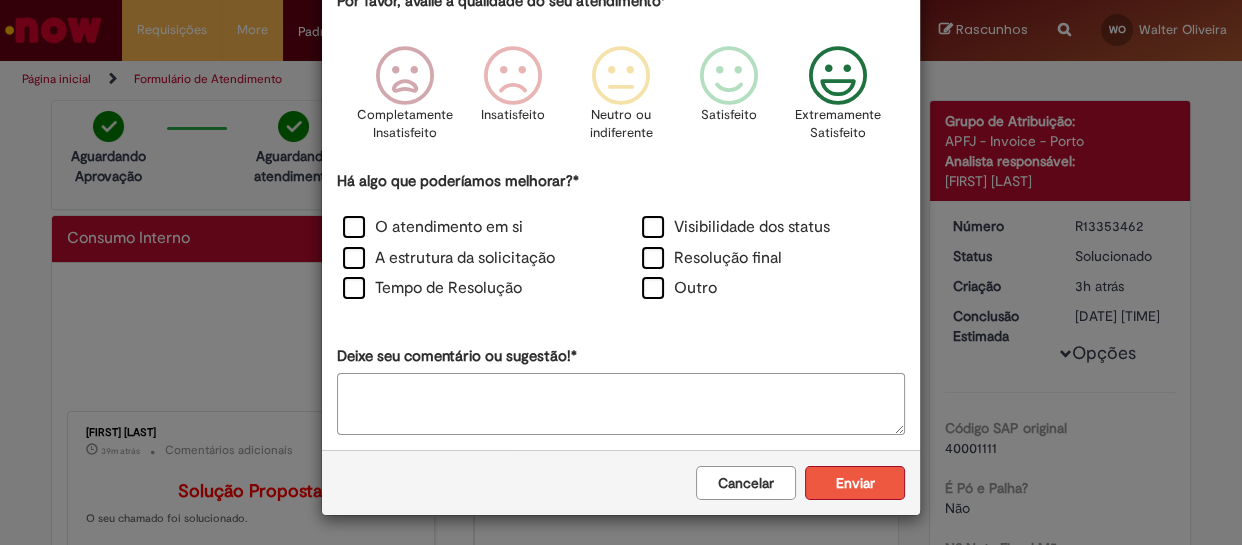 click on "Enviar" at bounding box center [855, 483] 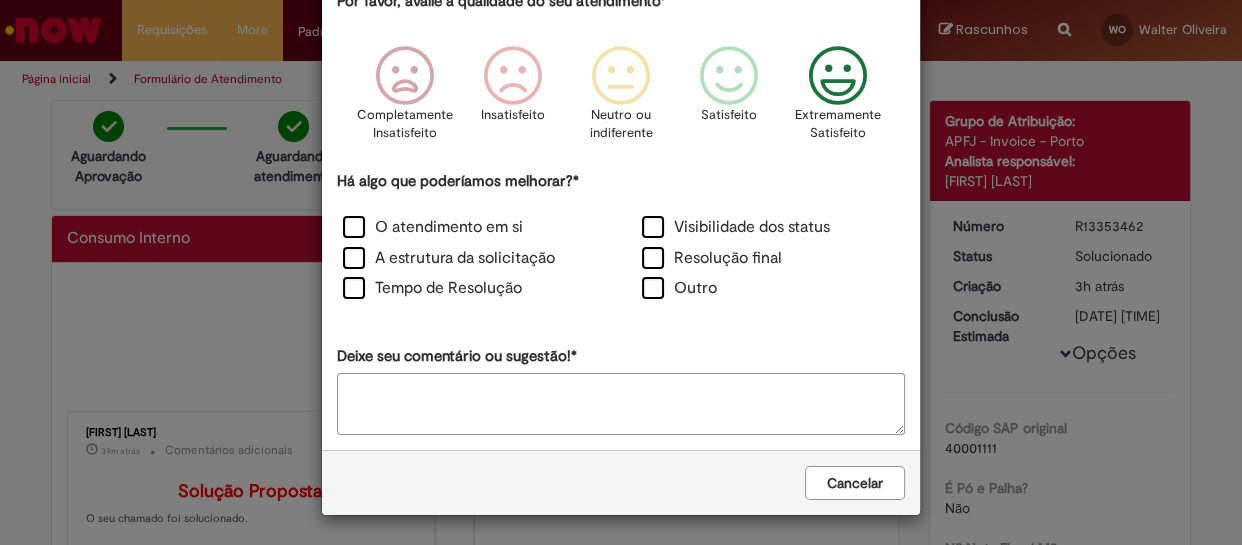 scroll, scrollTop: 0, scrollLeft: 0, axis: both 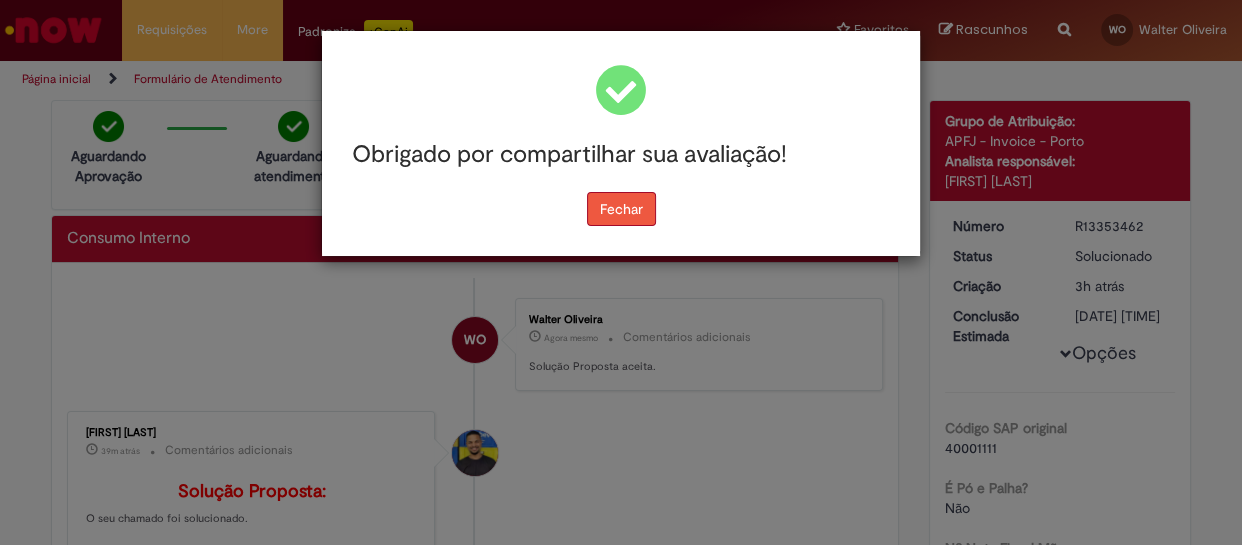 click on "Fechar" at bounding box center [621, 209] 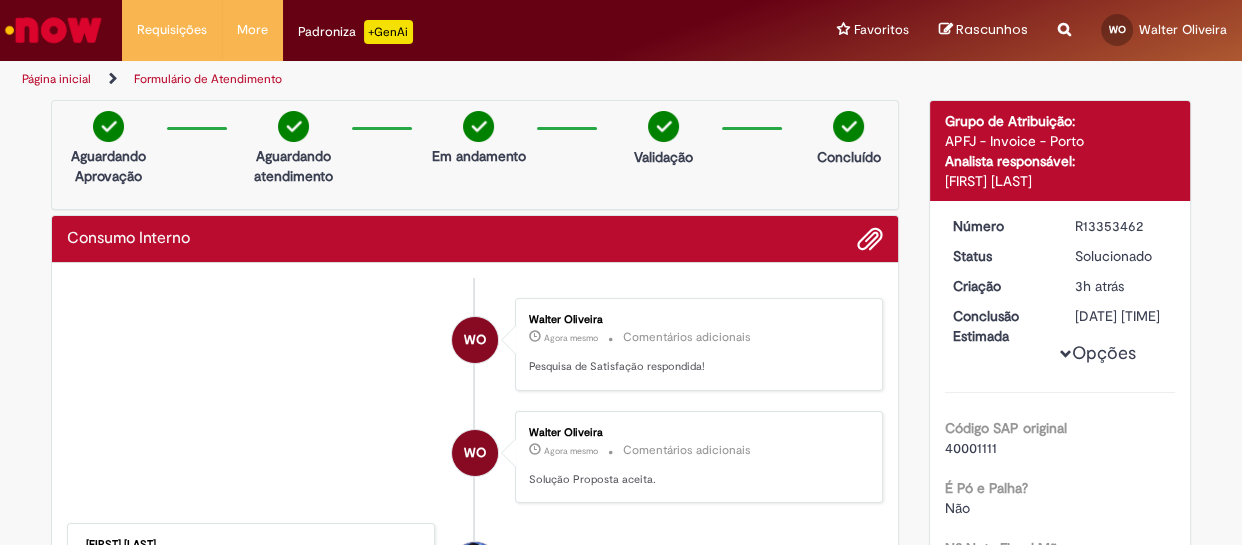 click at bounding box center (53, 30) 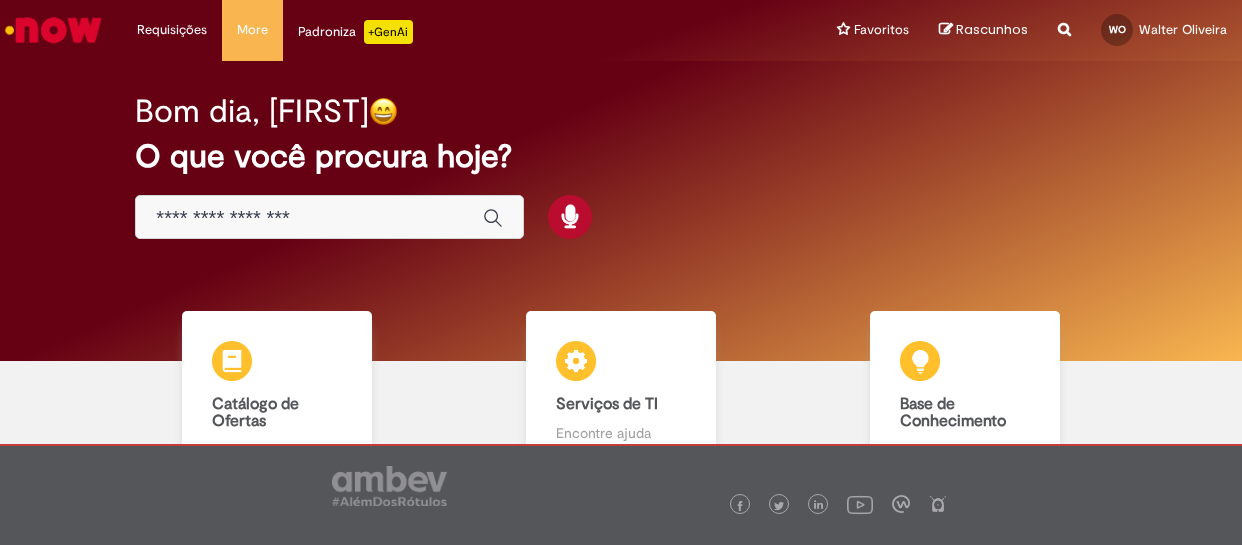 scroll, scrollTop: 0, scrollLeft: 0, axis: both 